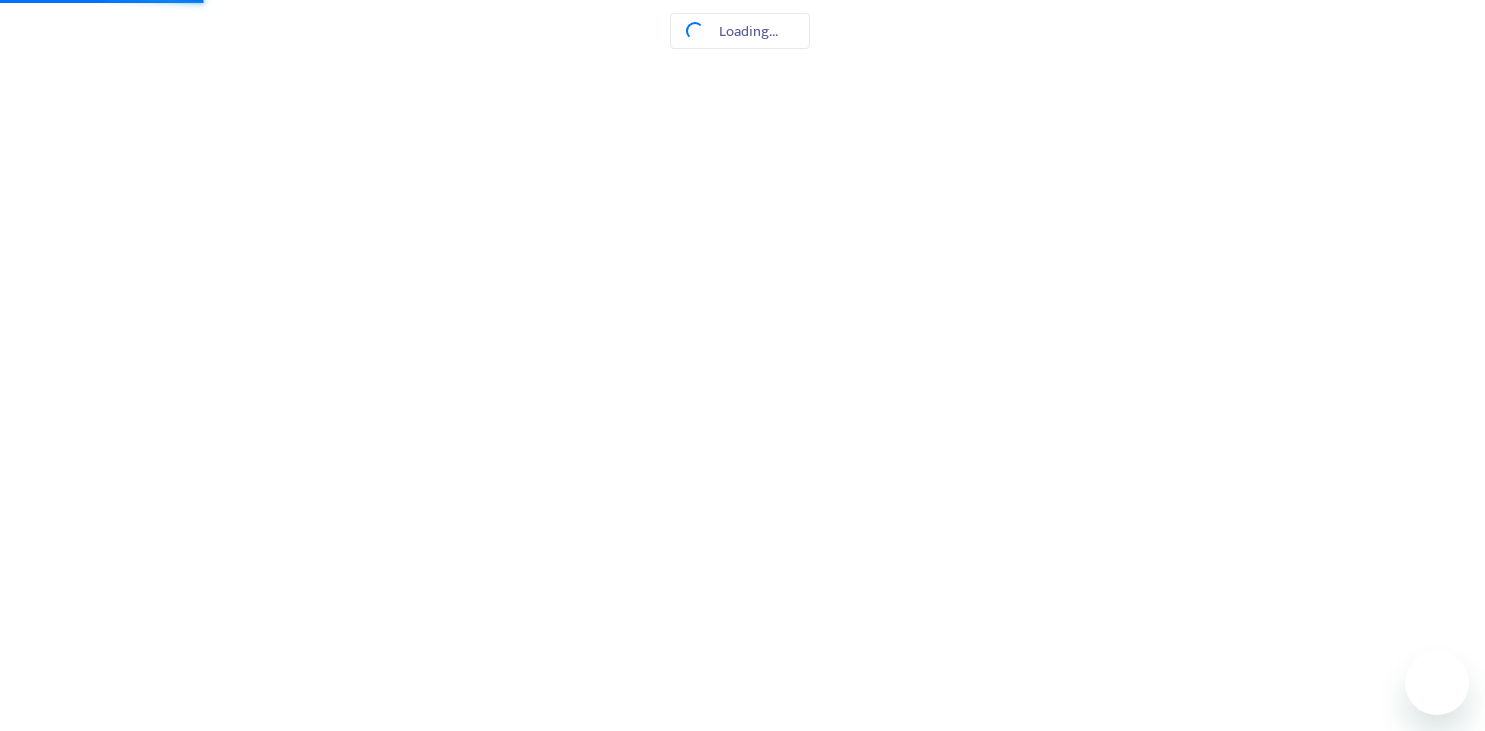 scroll, scrollTop: 0, scrollLeft: 0, axis: both 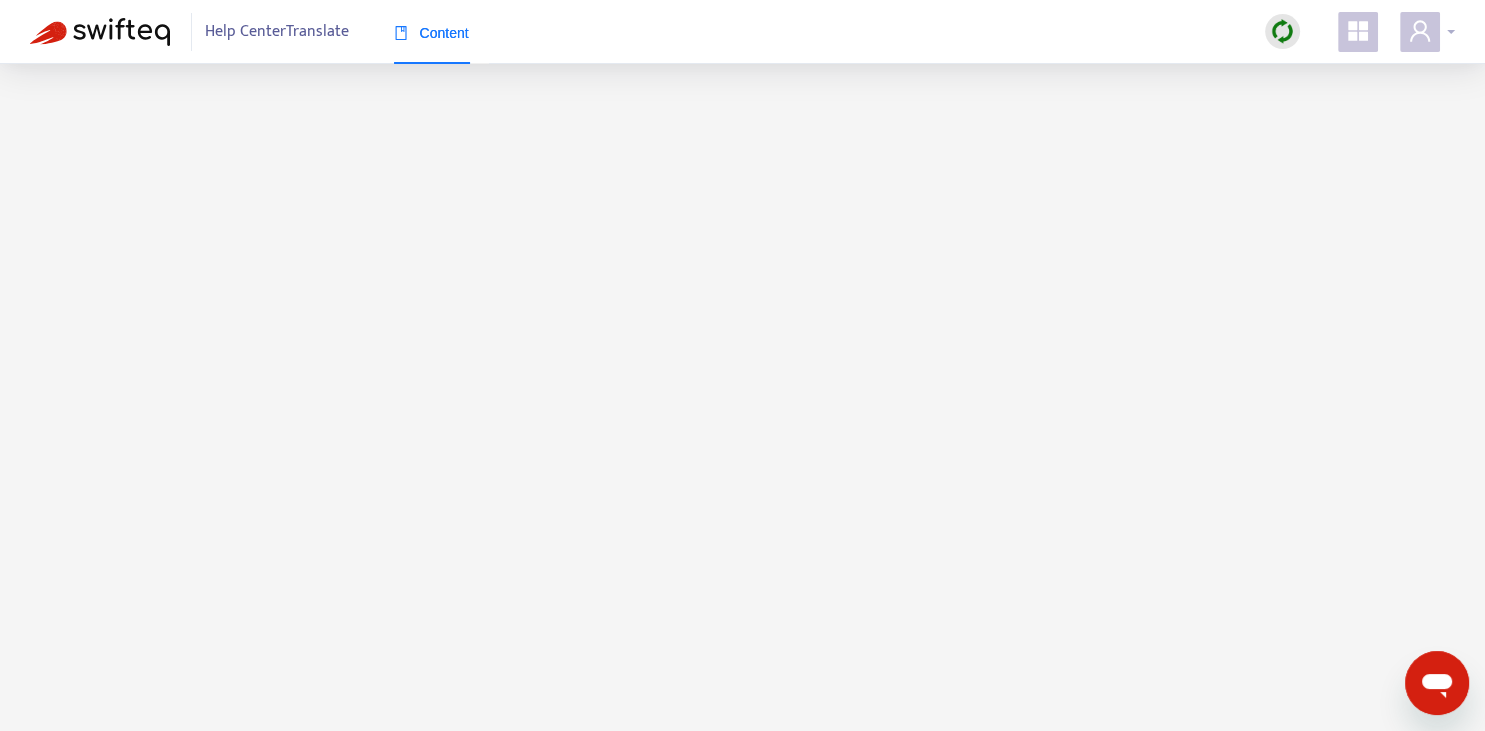 click at bounding box center [1420, 32] 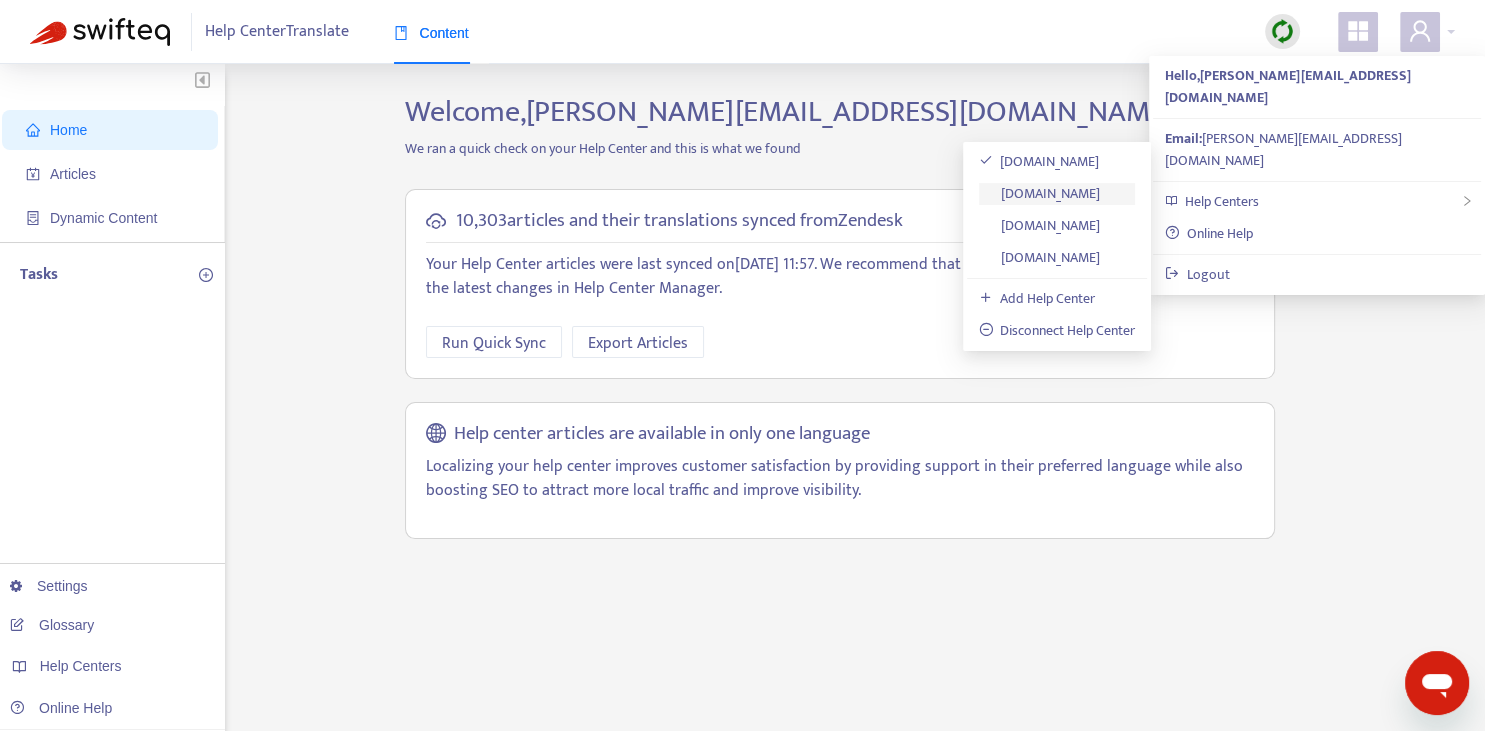 click on "[DOMAIN_NAME]" at bounding box center (1040, 193) 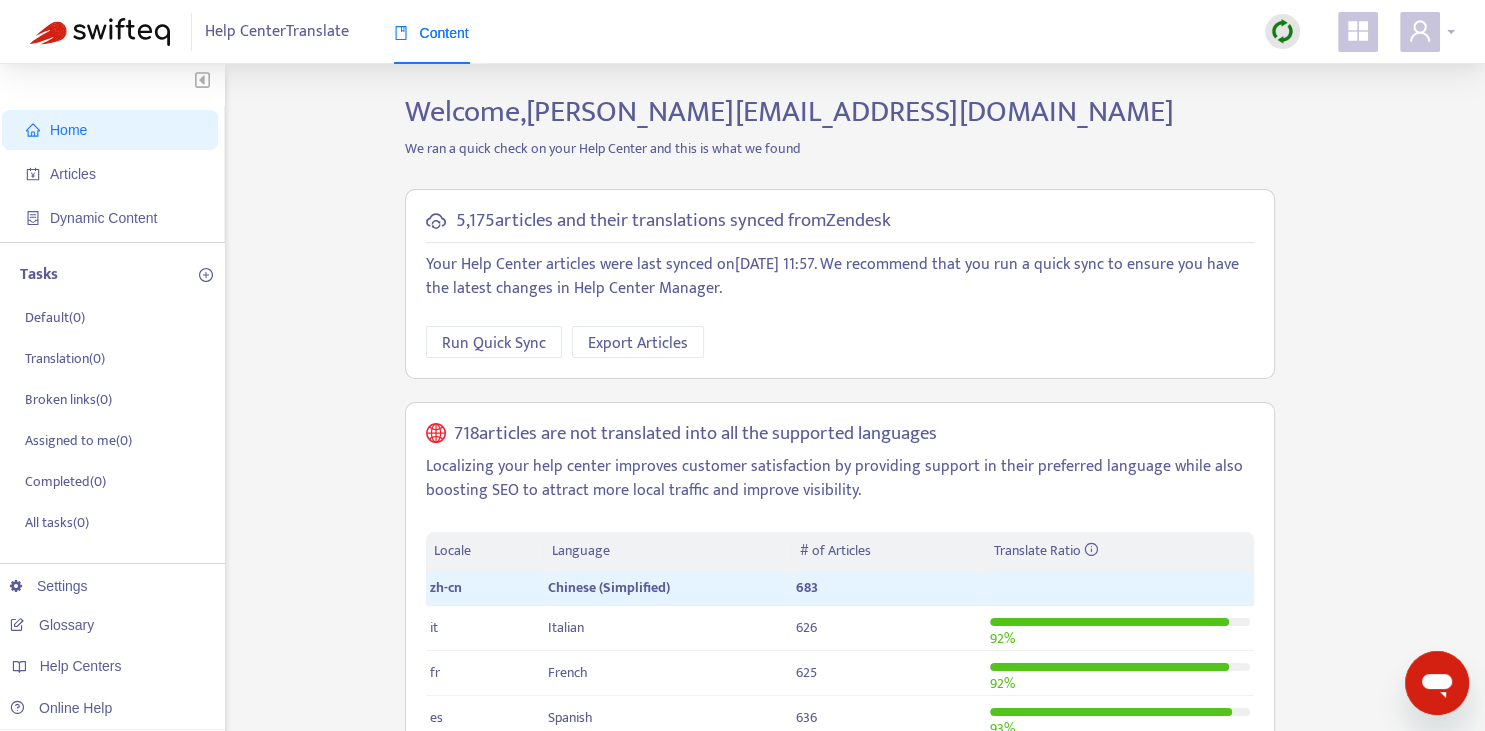 click 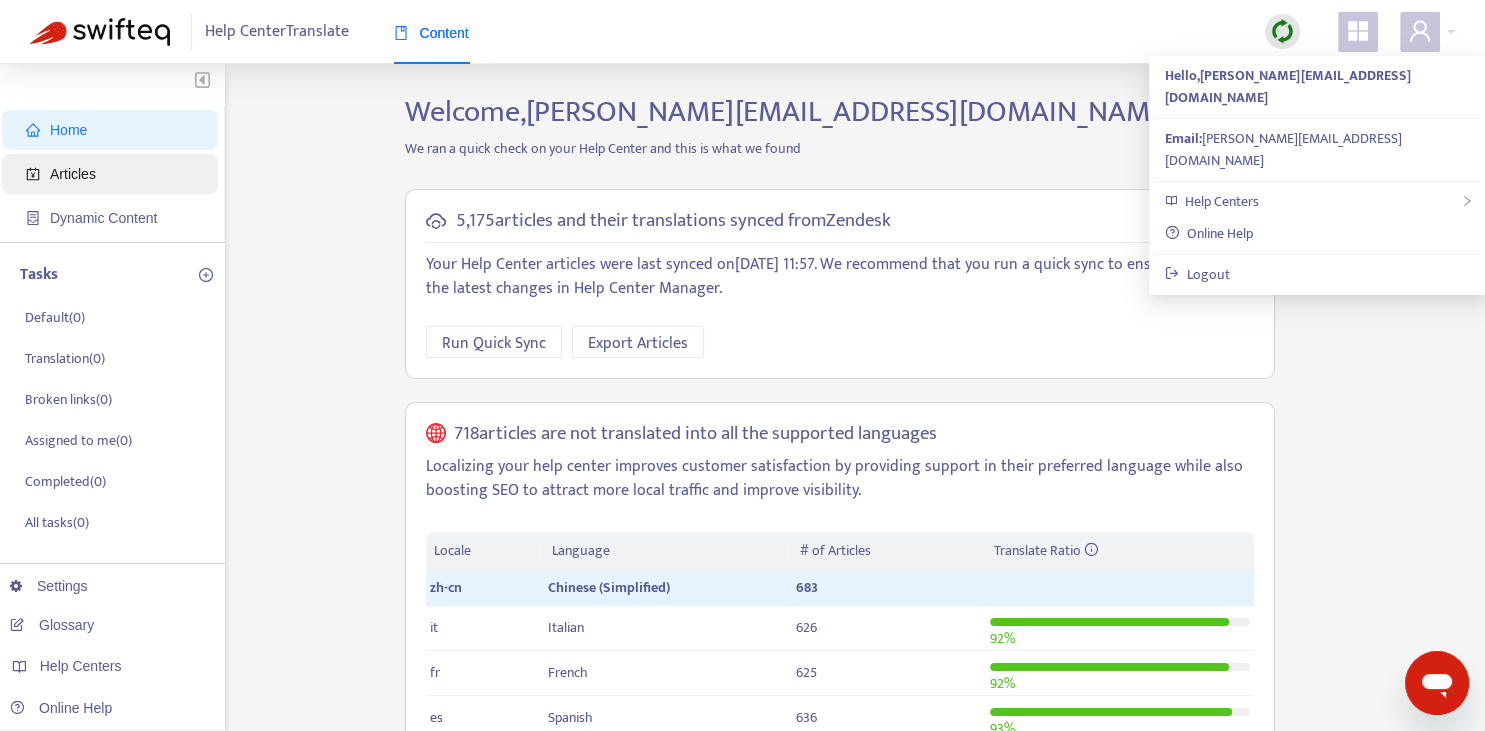 click on "Articles" at bounding box center (73, 174) 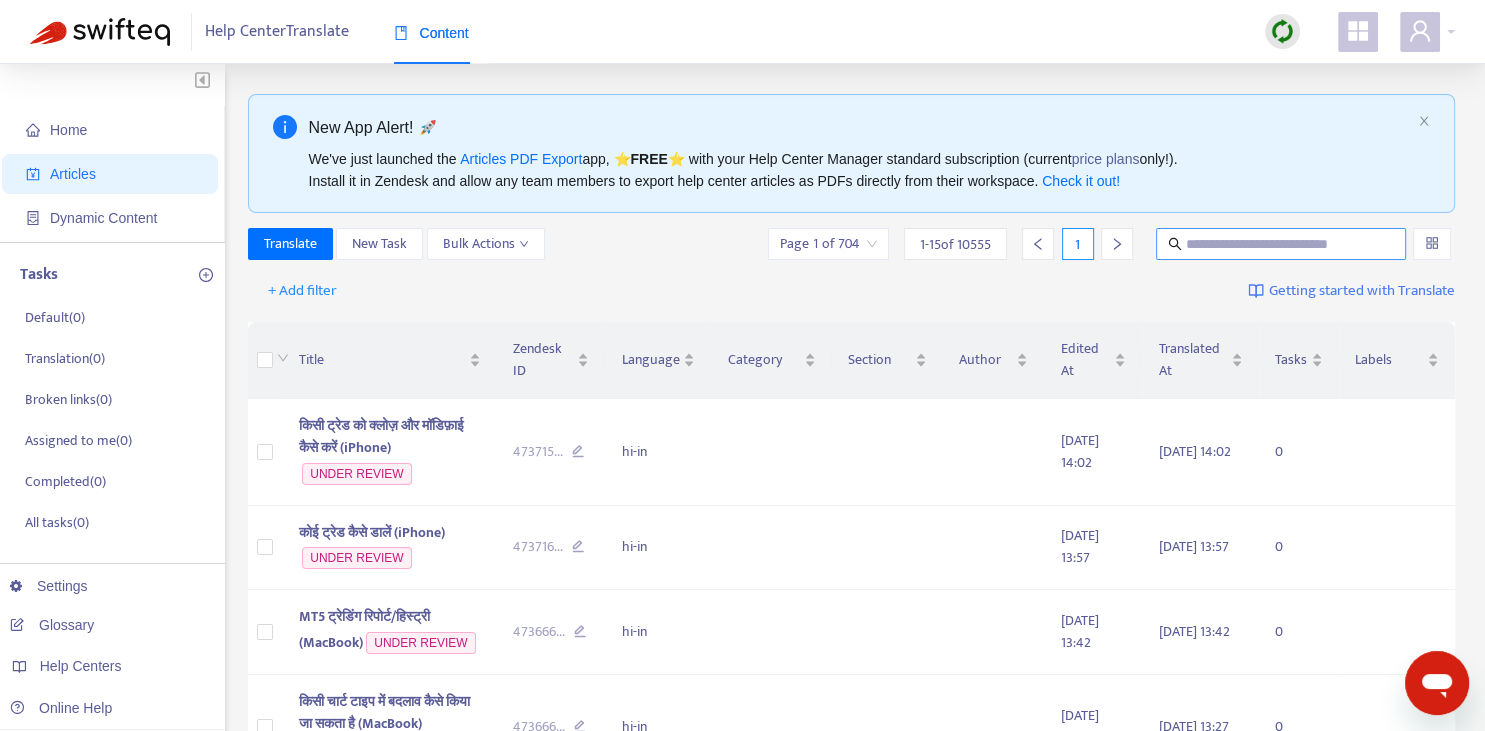 click at bounding box center [1281, 244] 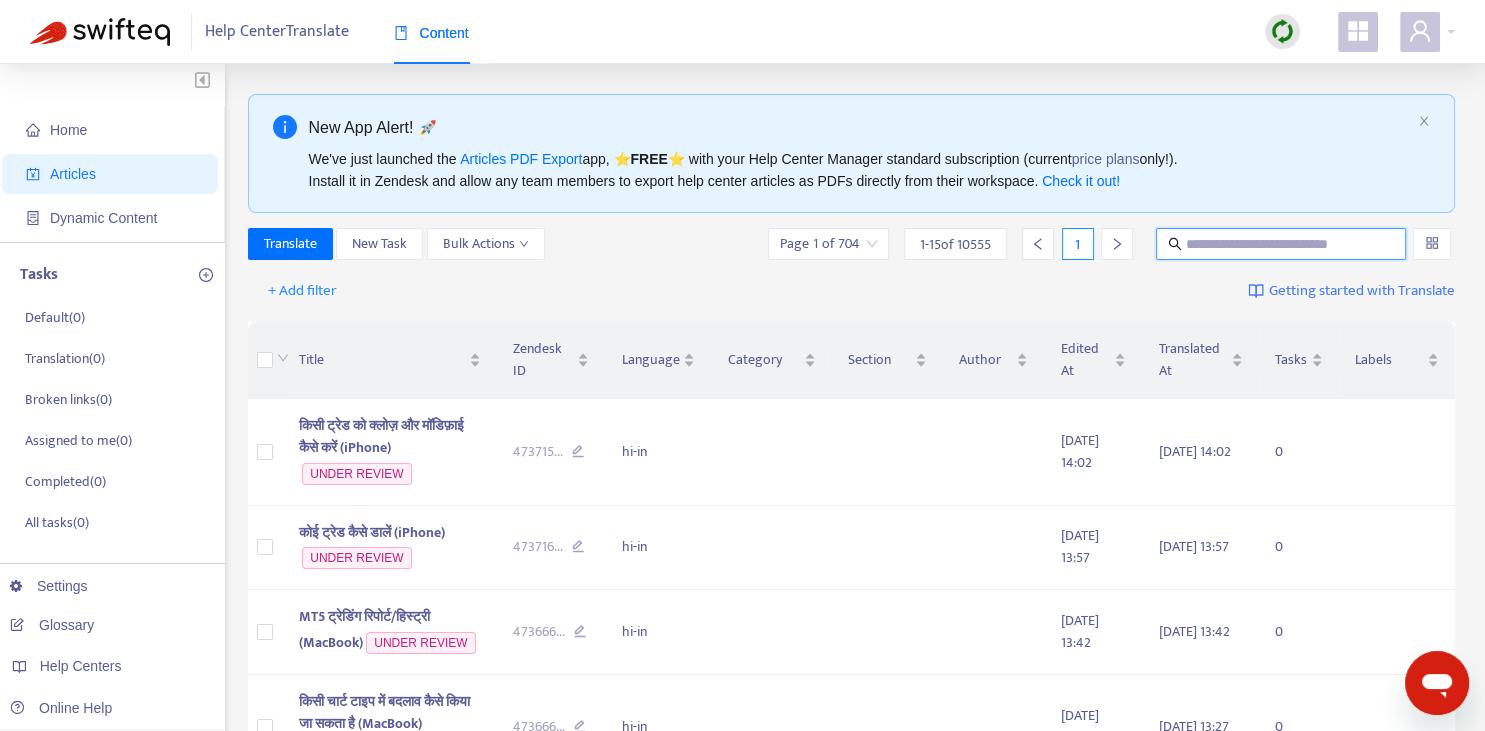 paste on "**********" 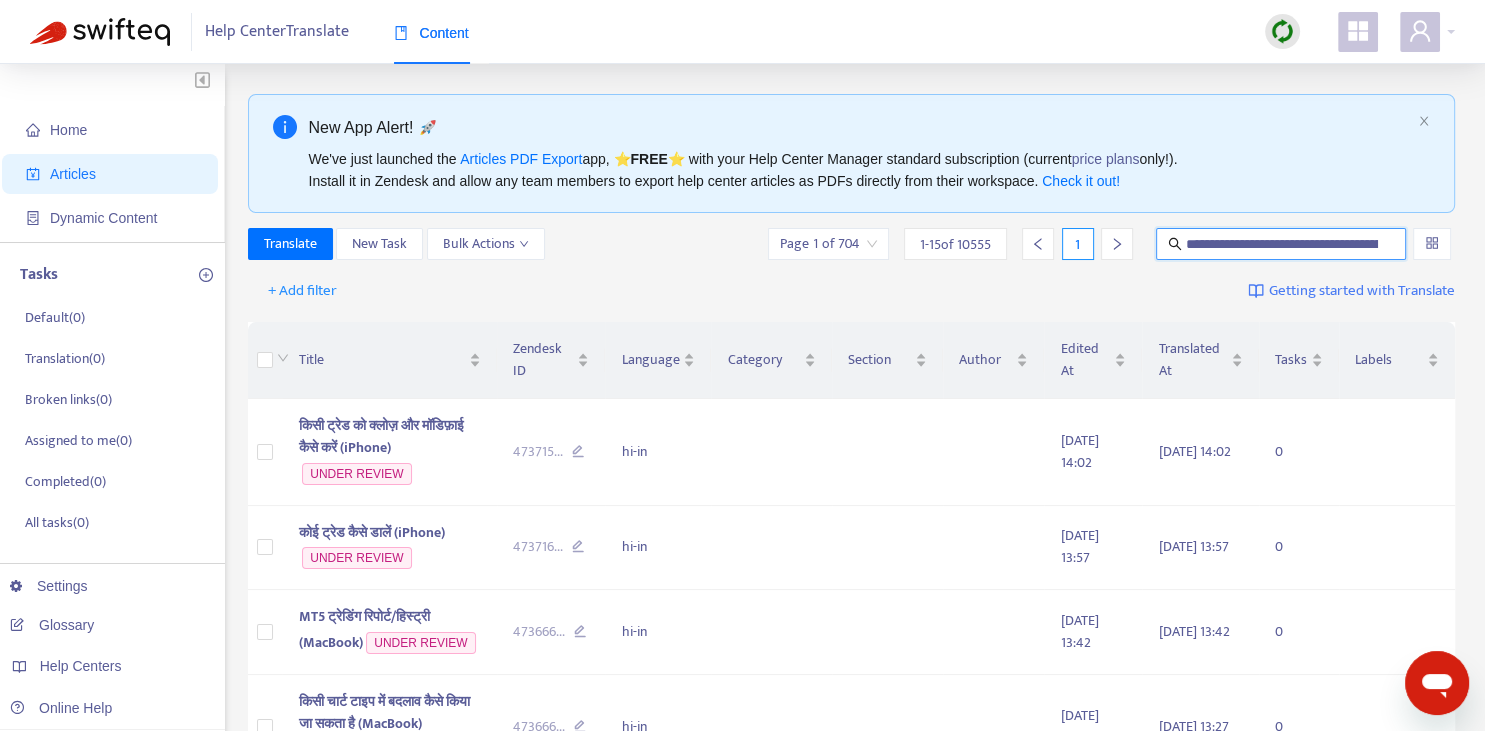 scroll, scrollTop: 0, scrollLeft: 179, axis: horizontal 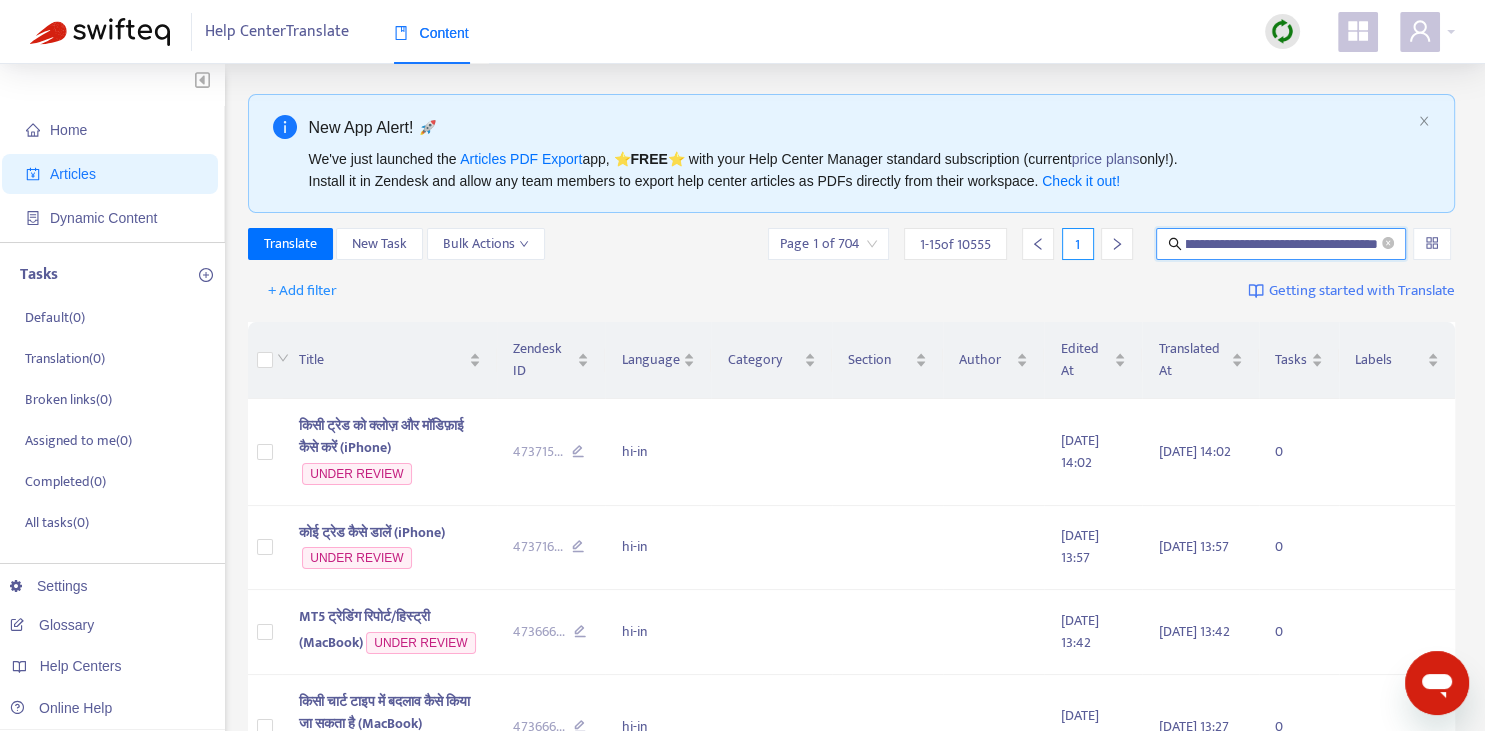 type on "**********" 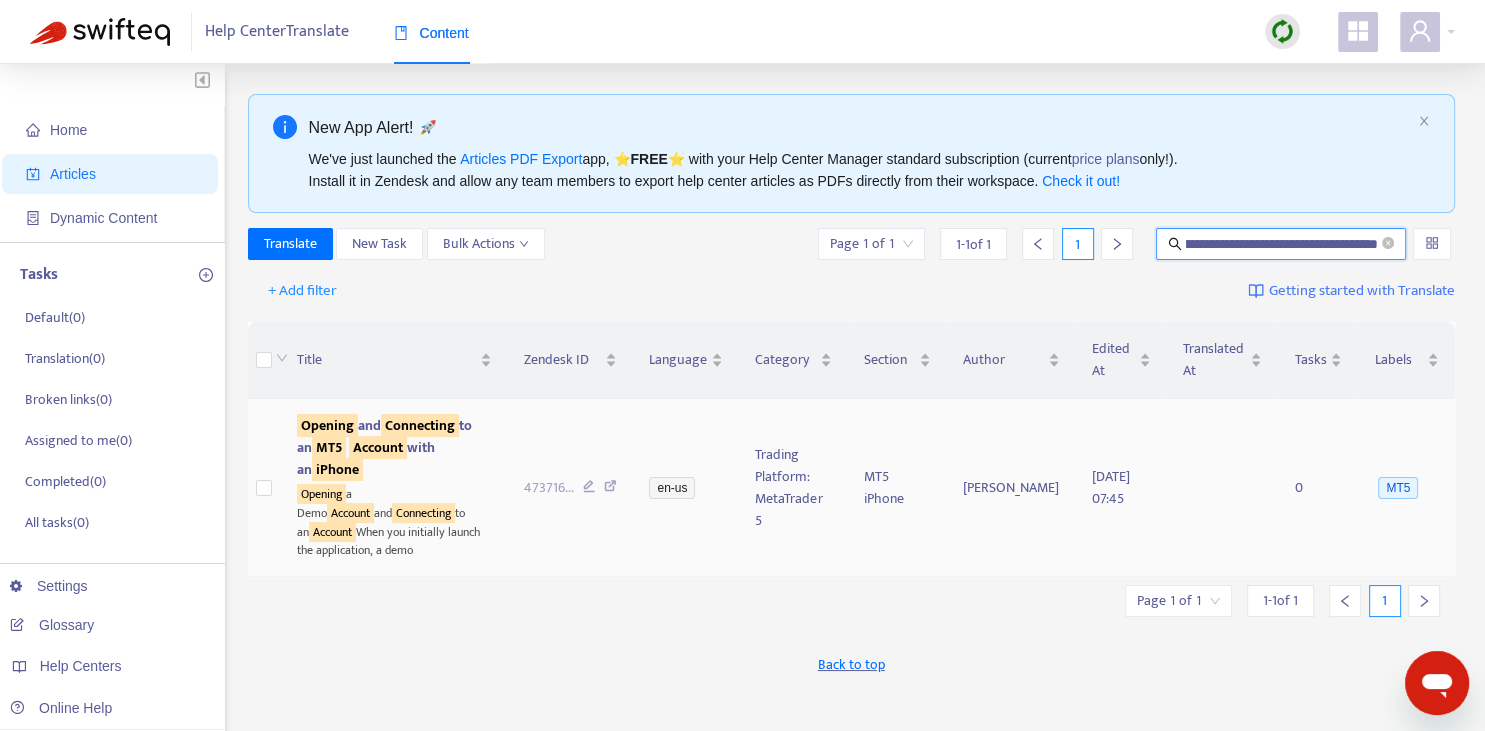 click on "Opening  and  Connecting  to an  MT5   Account  with an  iPhone" at bounding box center [384, 447] 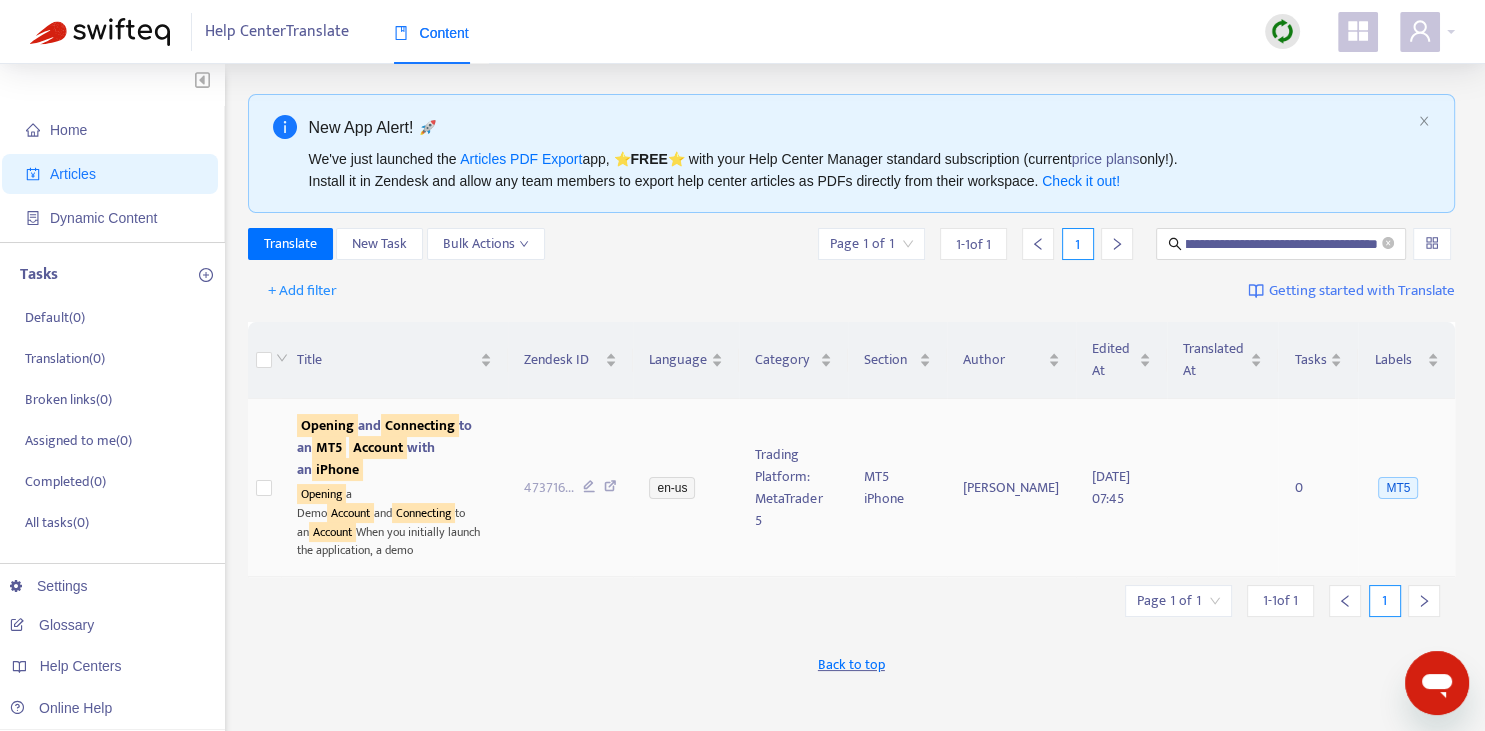 click on "Account" at bounding box center (378, 447) 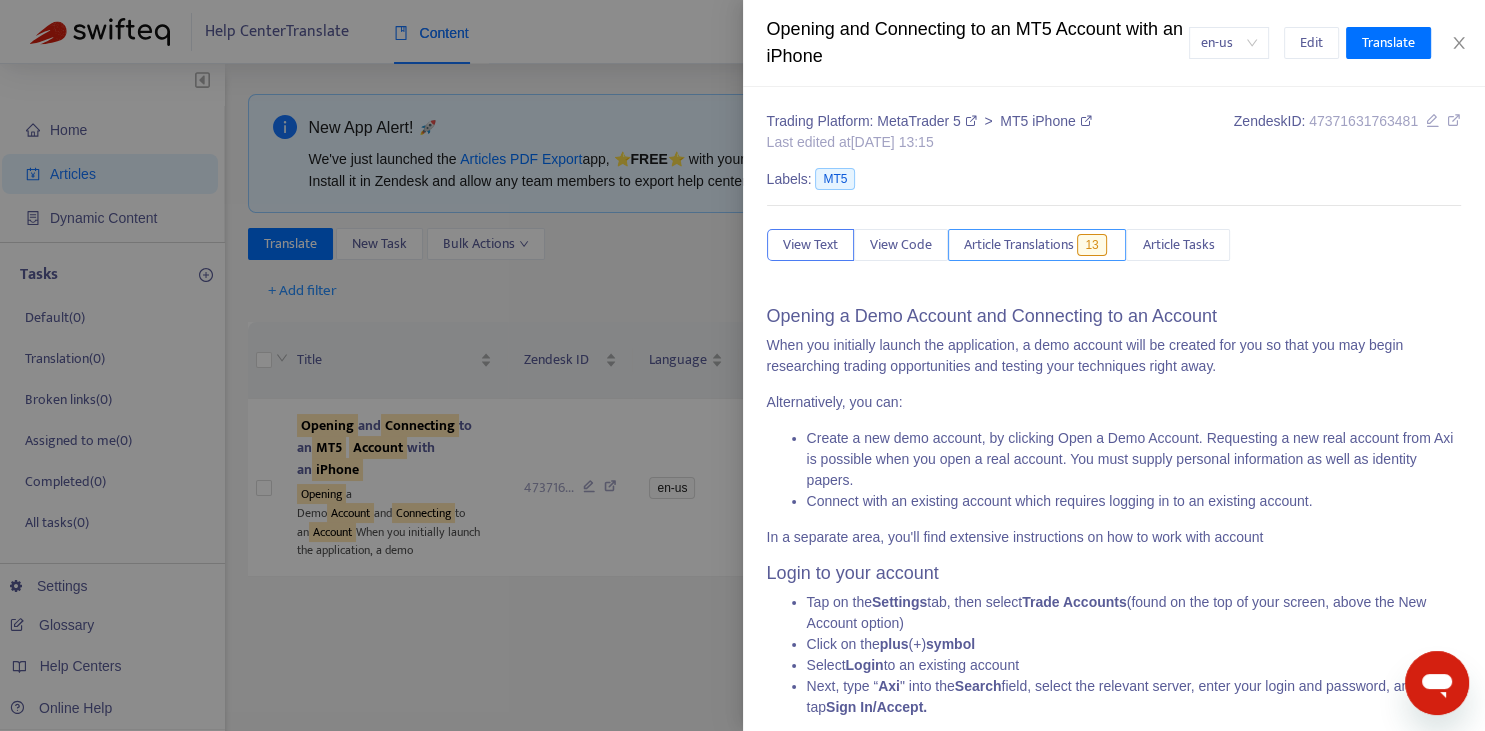 click on "Article Translations" at bounding box center (1019, 245) 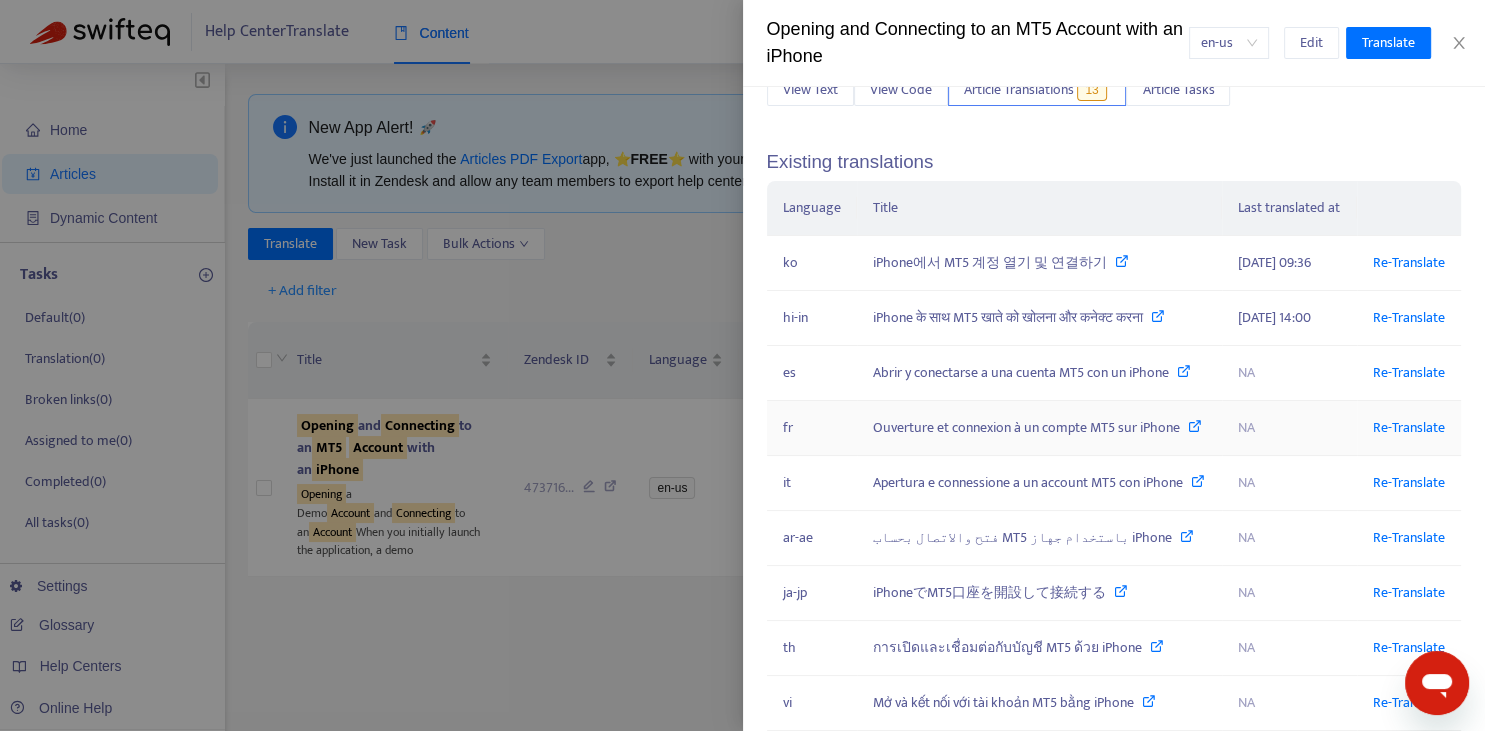 scroll, scrollTop: 147, scrollLeft: 0, axis: vertical 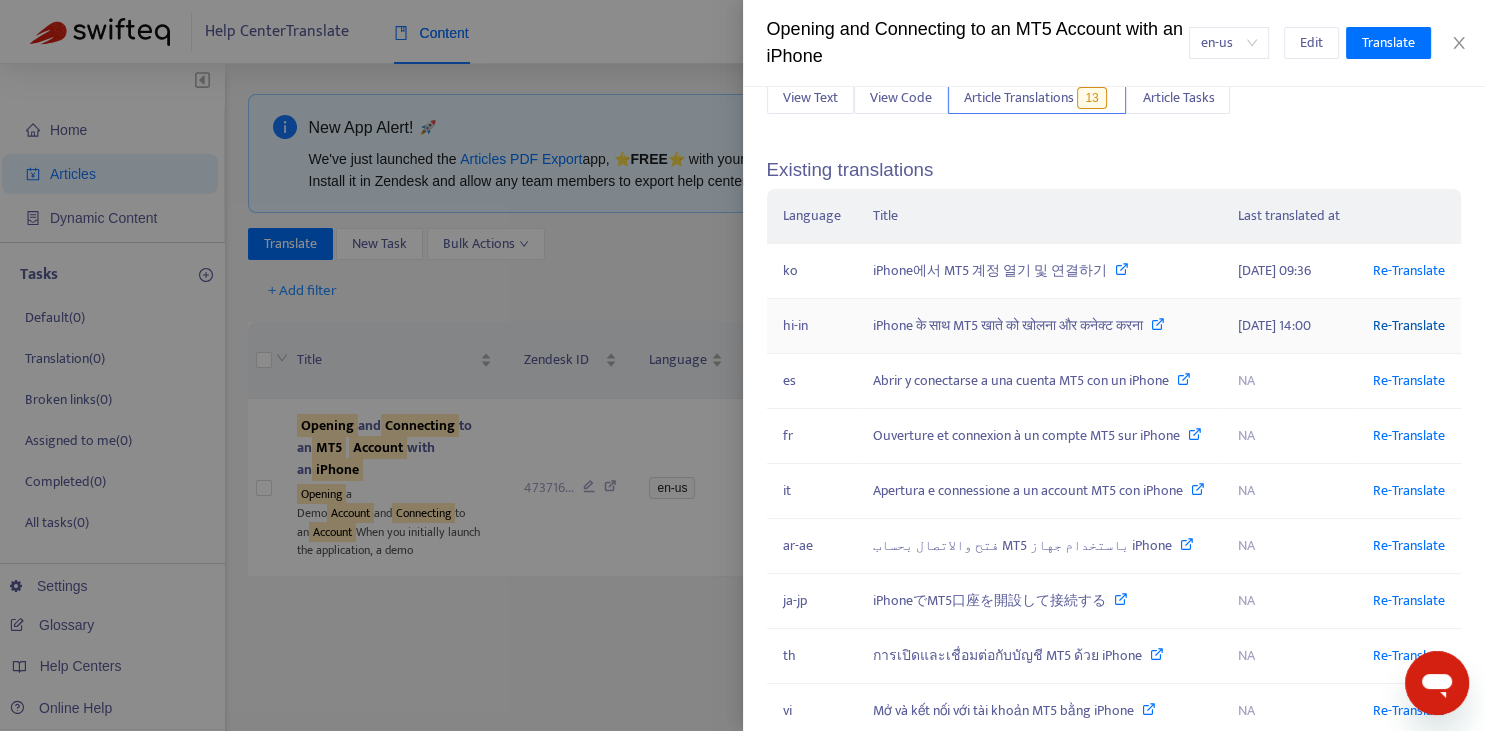 click on "Re-Translate" at bounding box center (1409, 325) 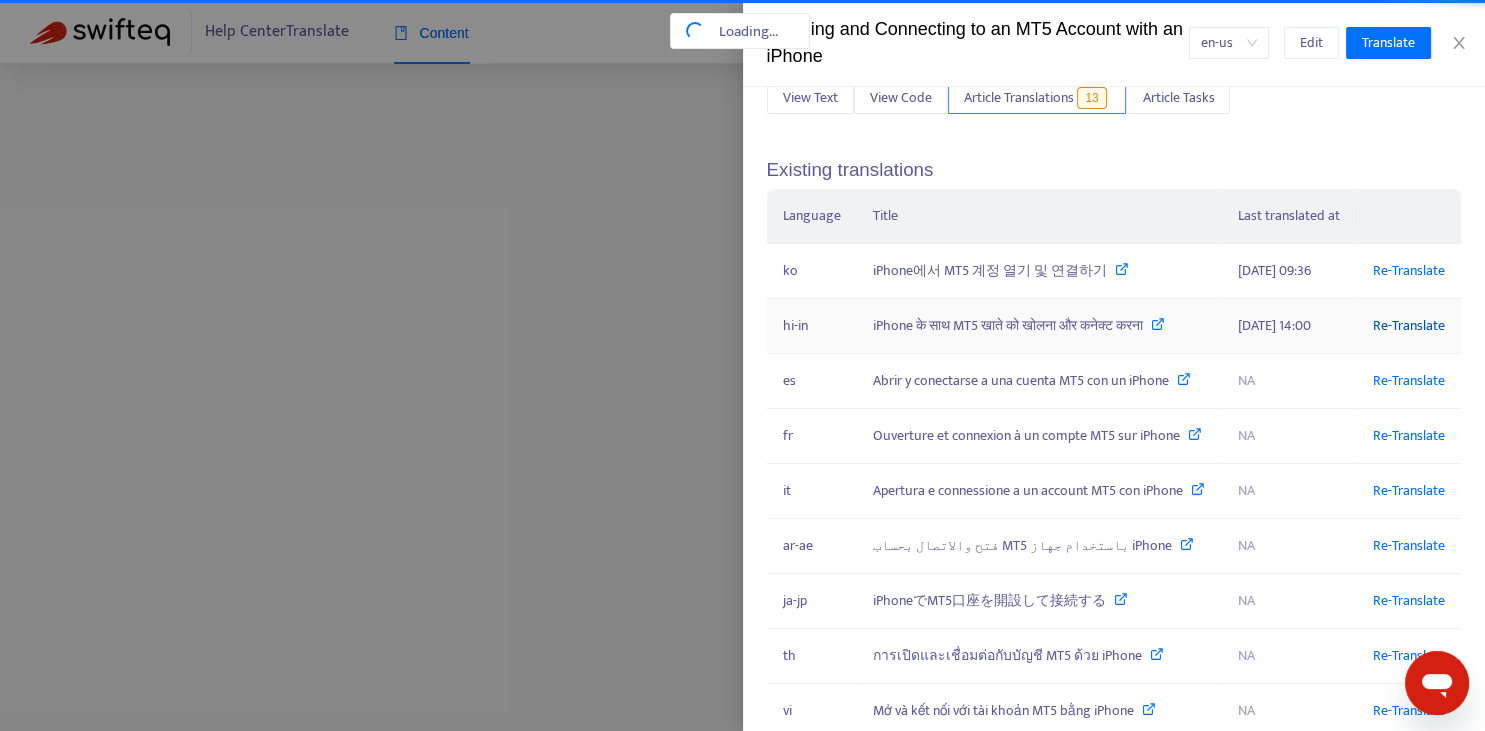 scroll, scrollTop: 0, scrollLeft: 179, axis: horizontal 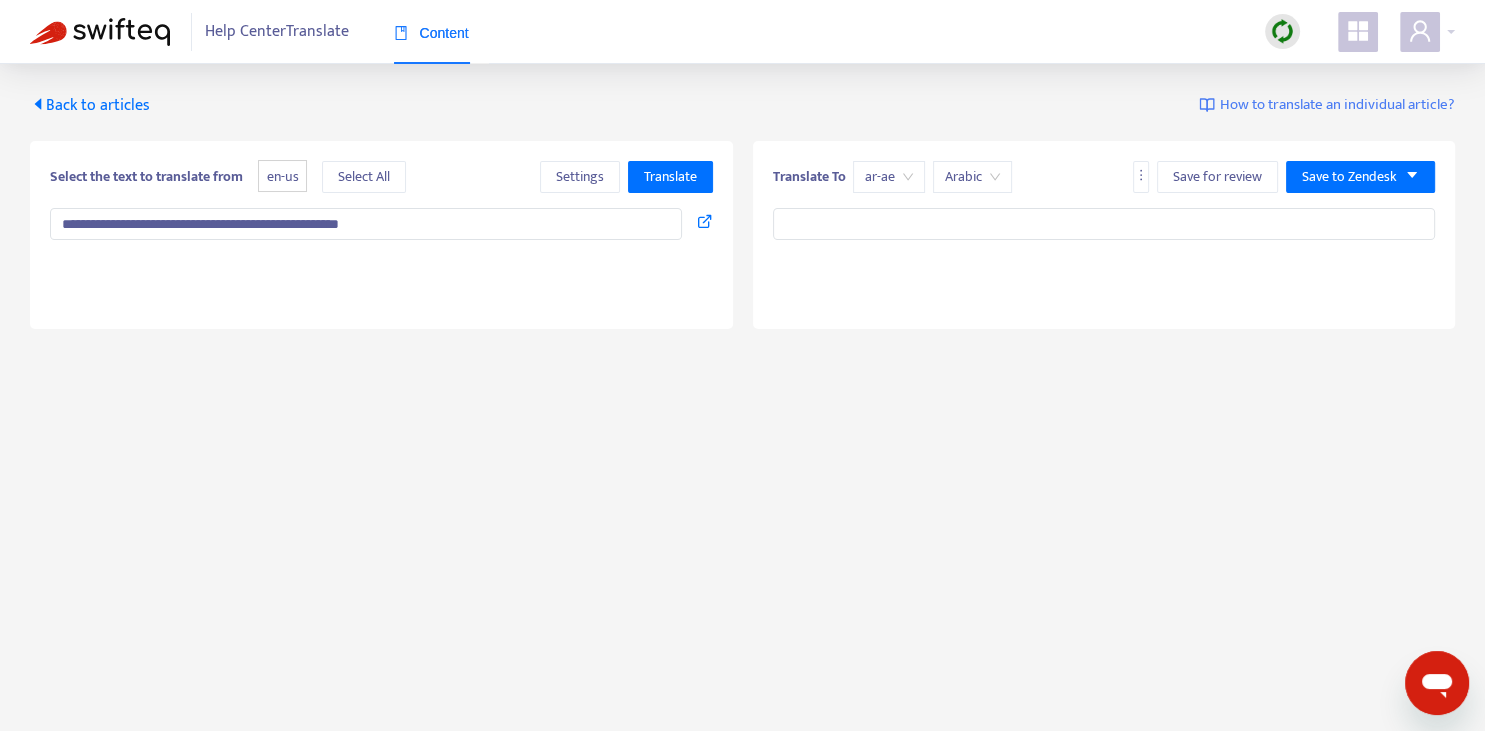 type on "**********" 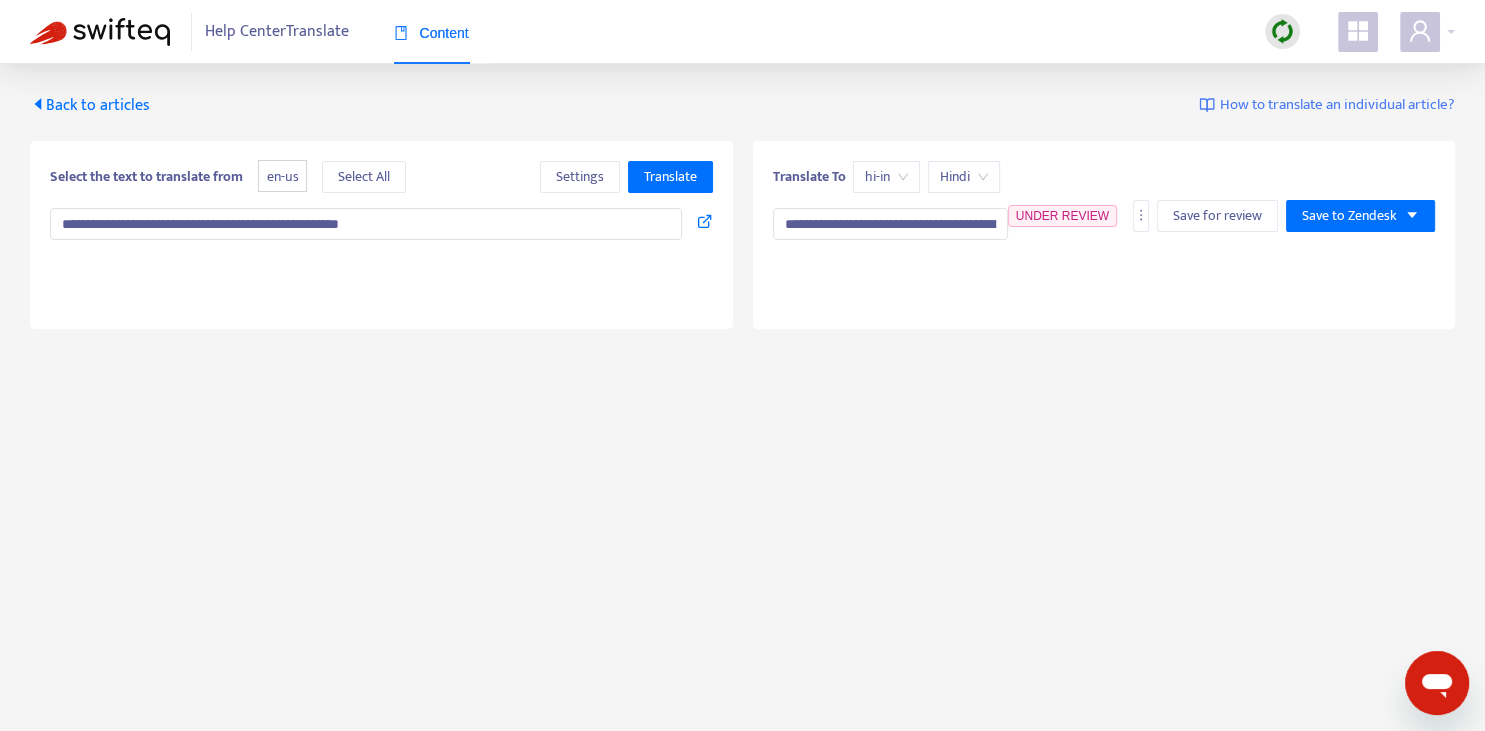 type on "**********" 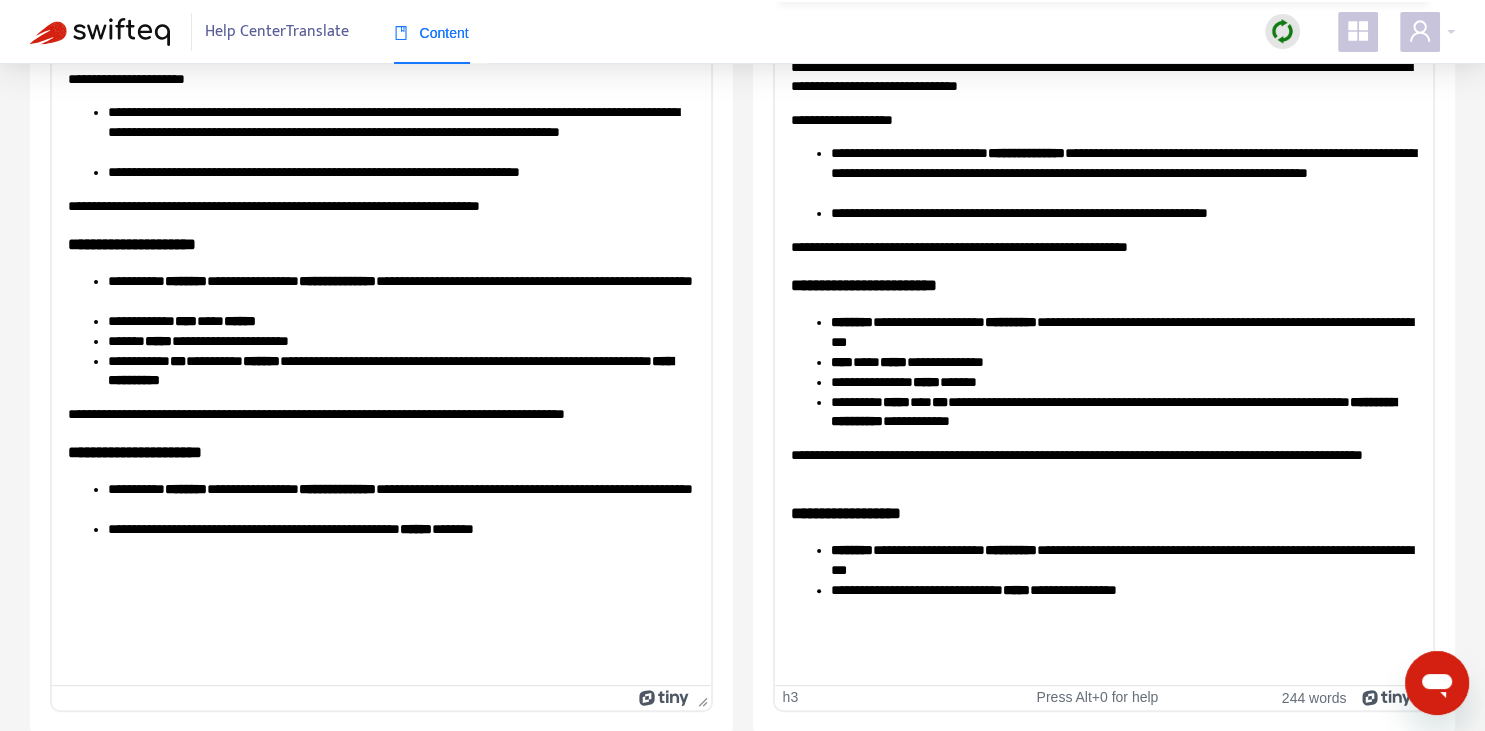 scroll, scrollTop: 343, scrollLeft: 0, axis: vertical 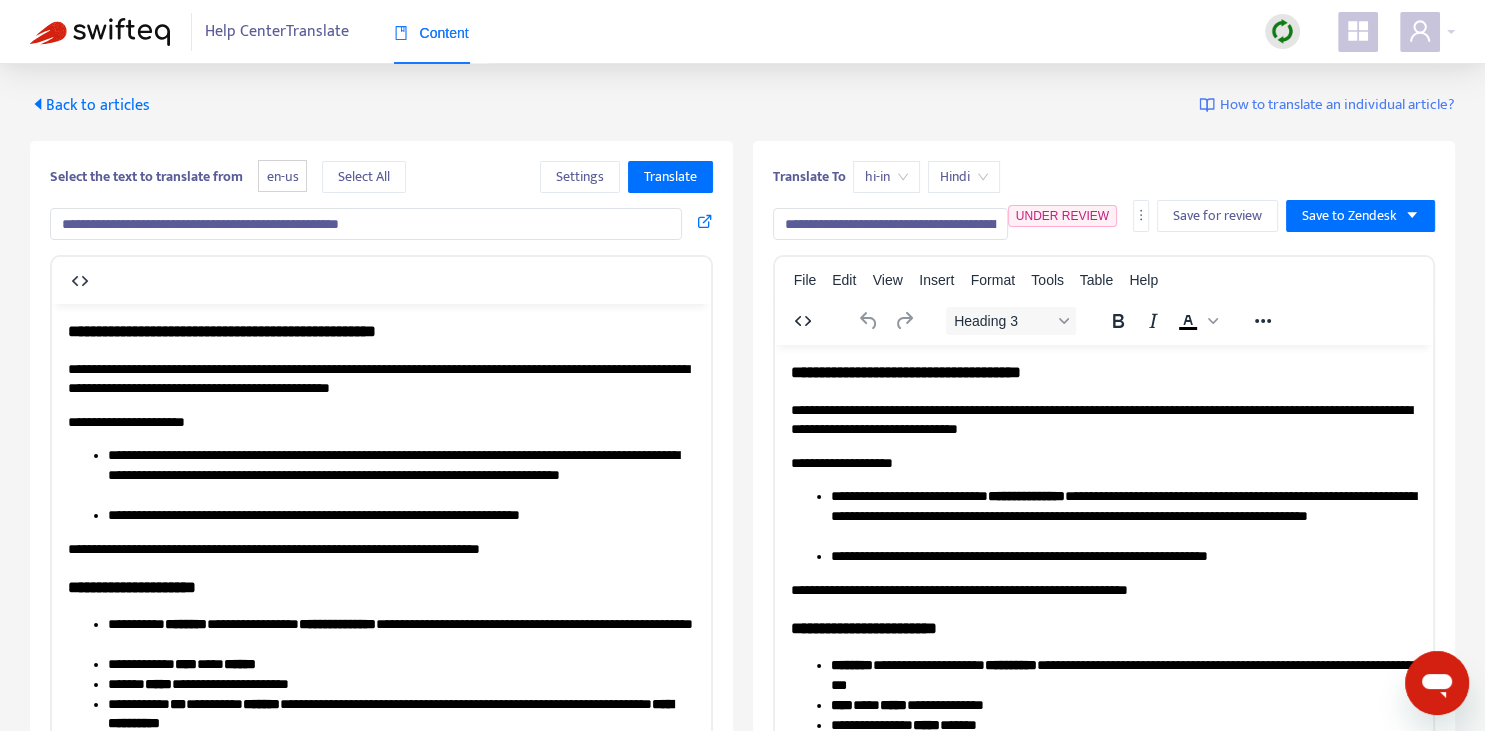 click on "**********" at bounding box center [890, 224] 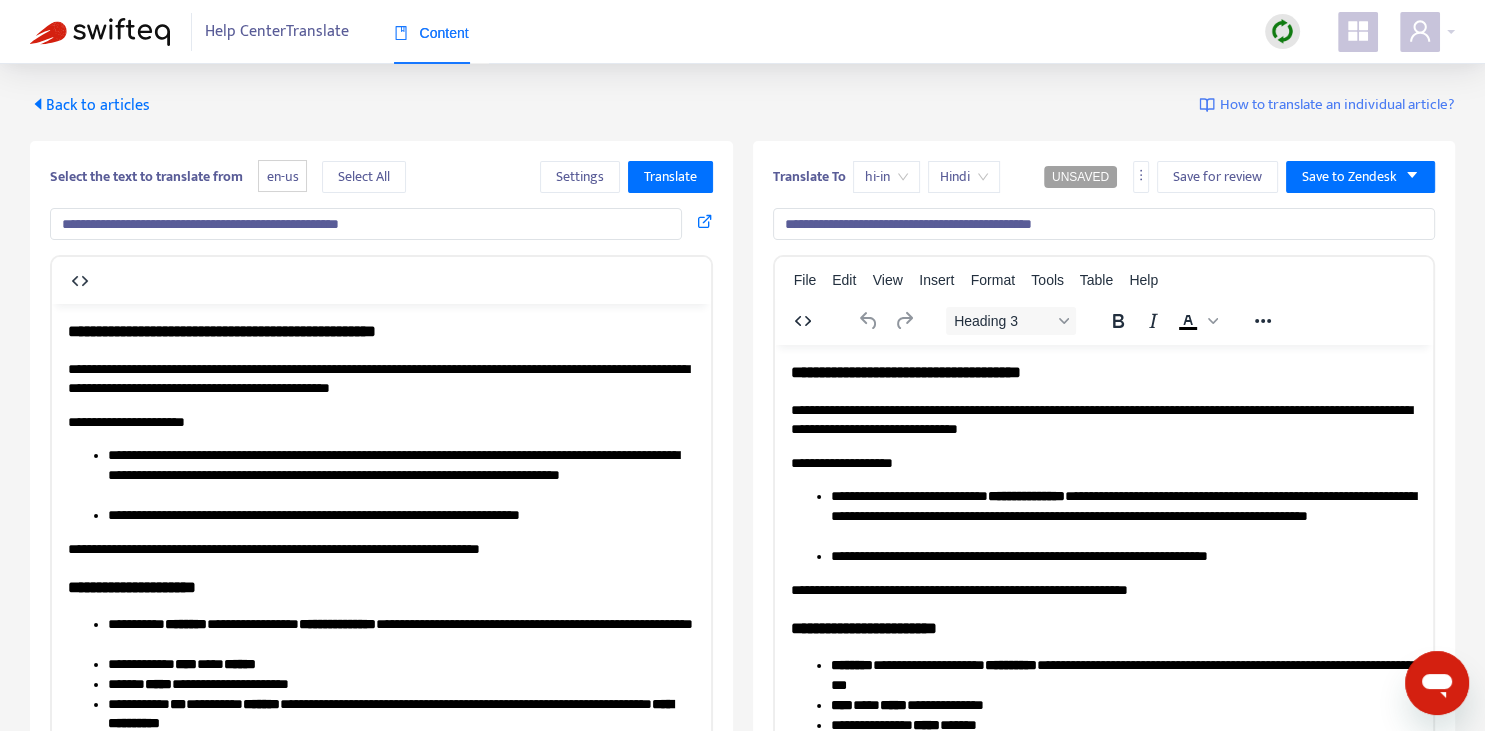 type on "**********" 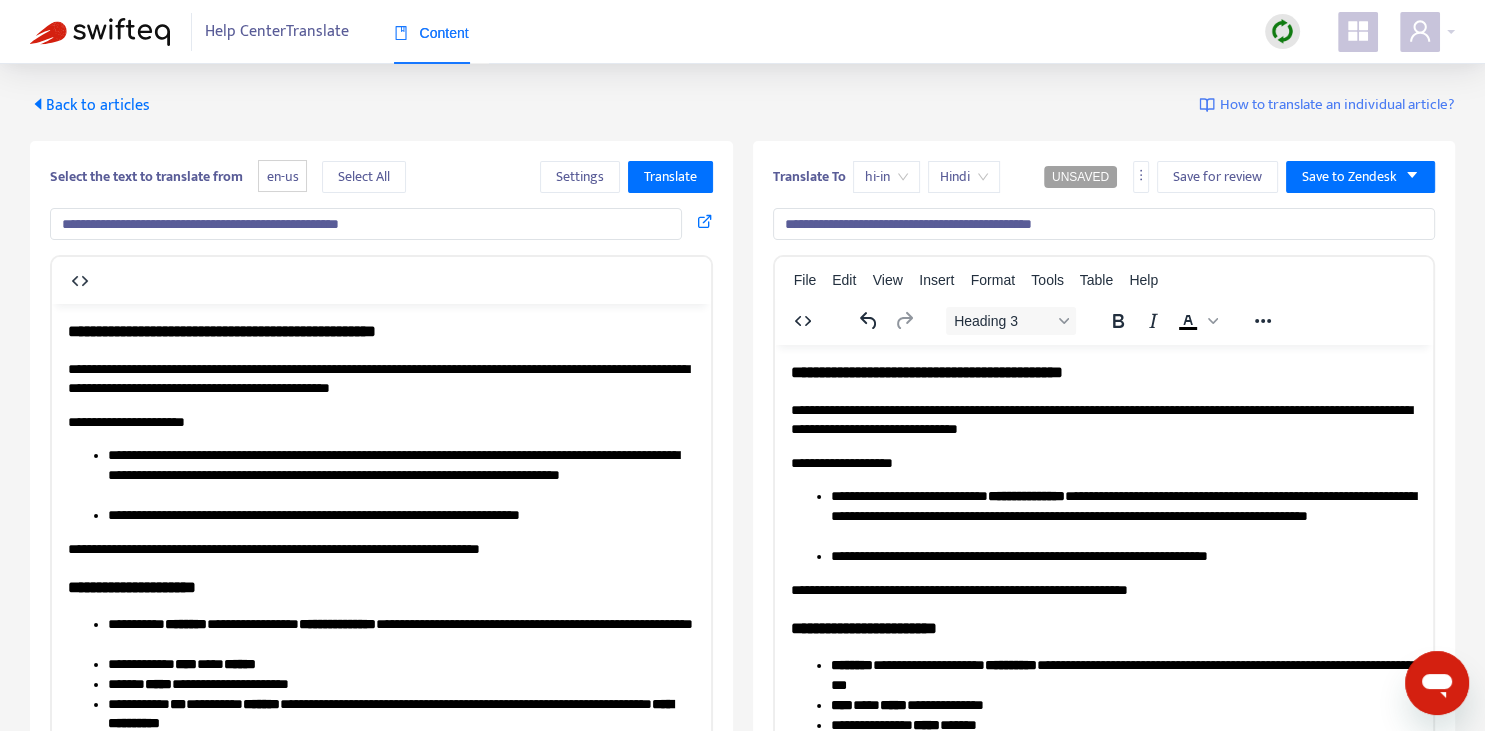 click on "**********" at bounding box center [1103, 371] 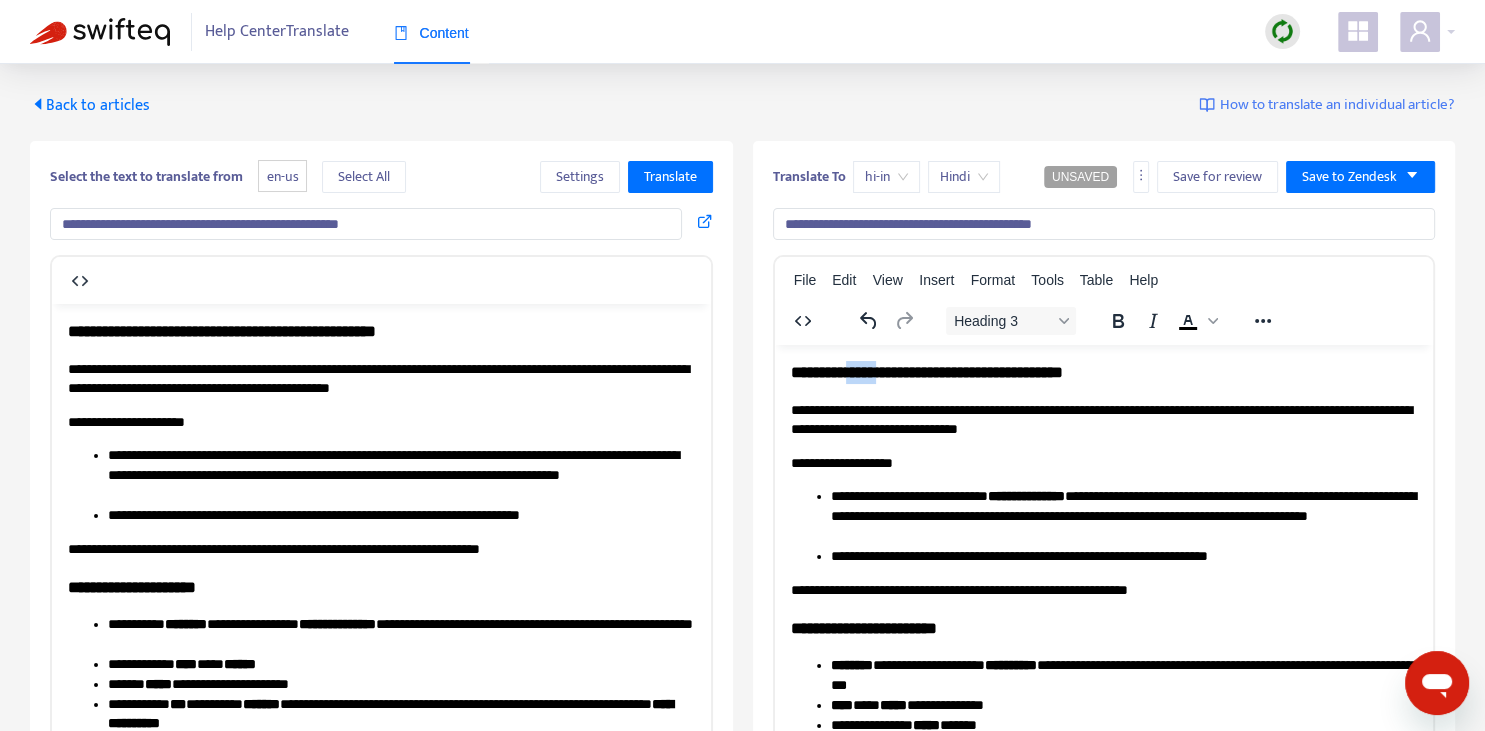 click on "**********" at bounding box center [1103, 371] 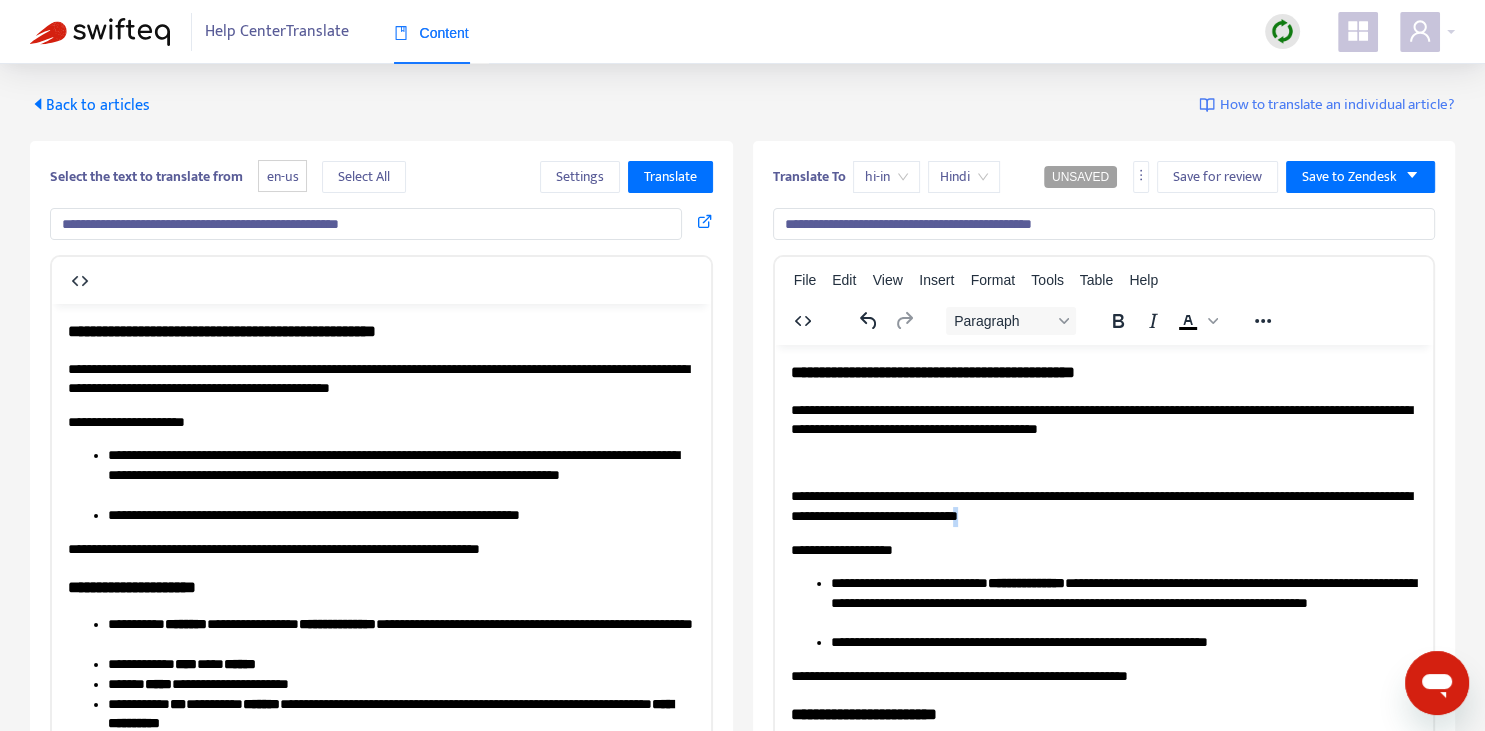 copy on "*" 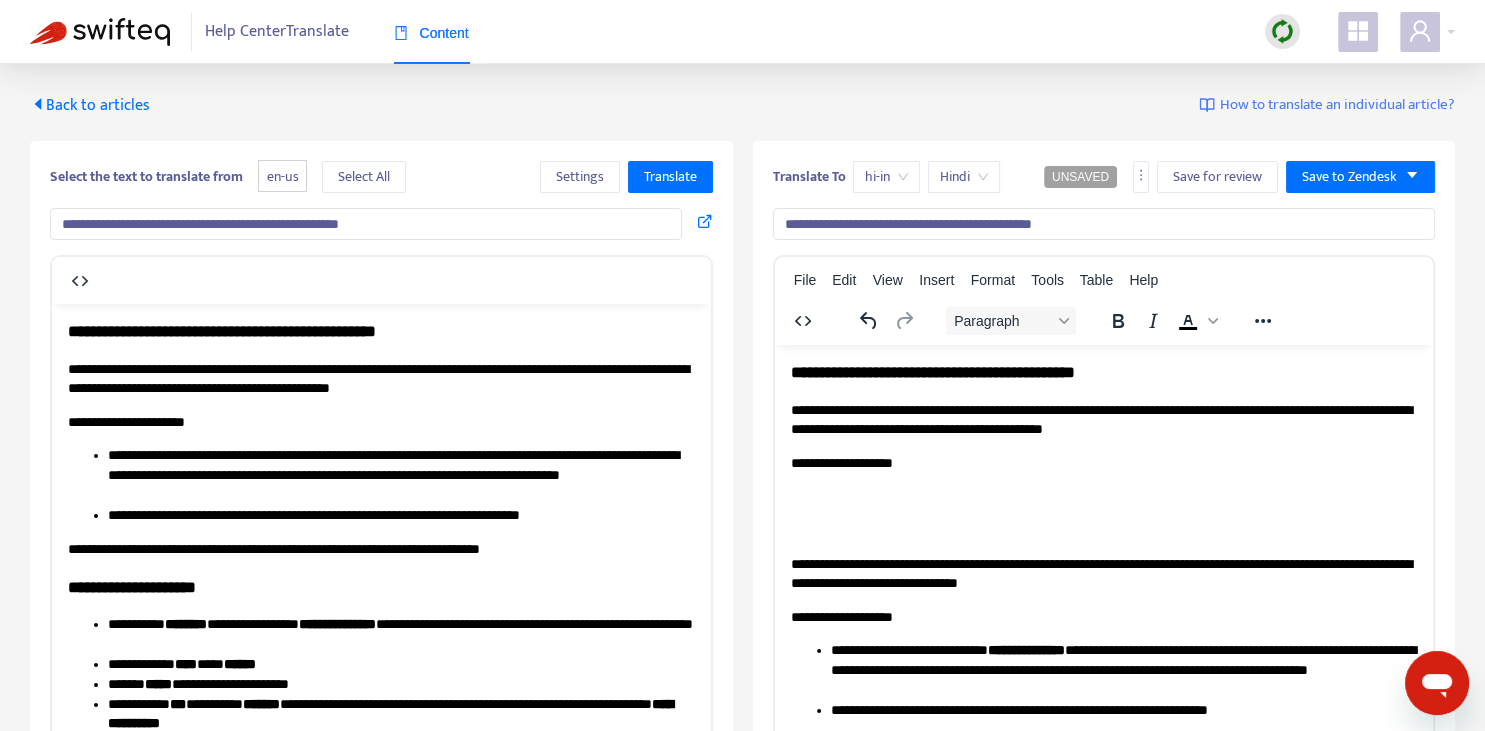 click on "**********" at bounding box center (1103, 617) 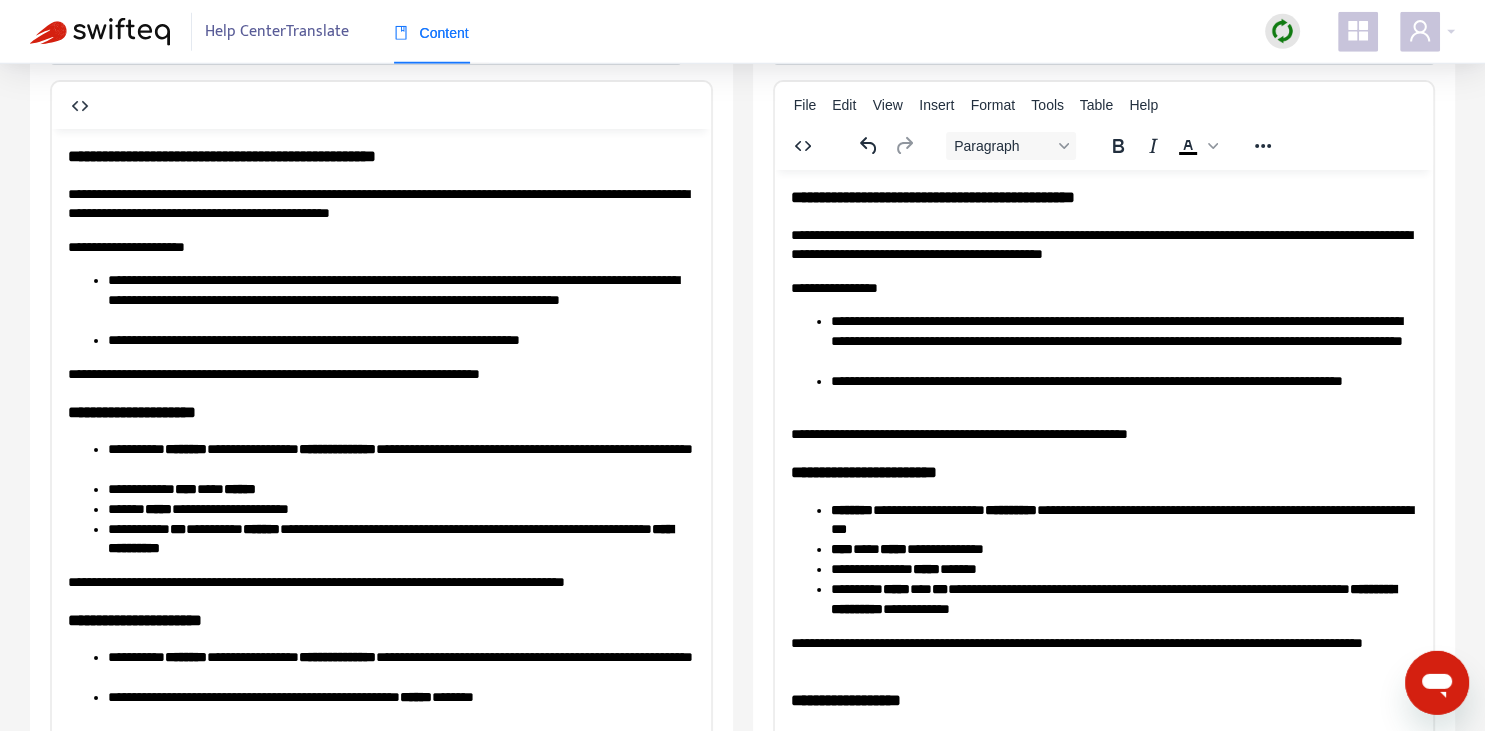 scroll, scrollTop: 132, scrollLeft: 0, axis: vertical 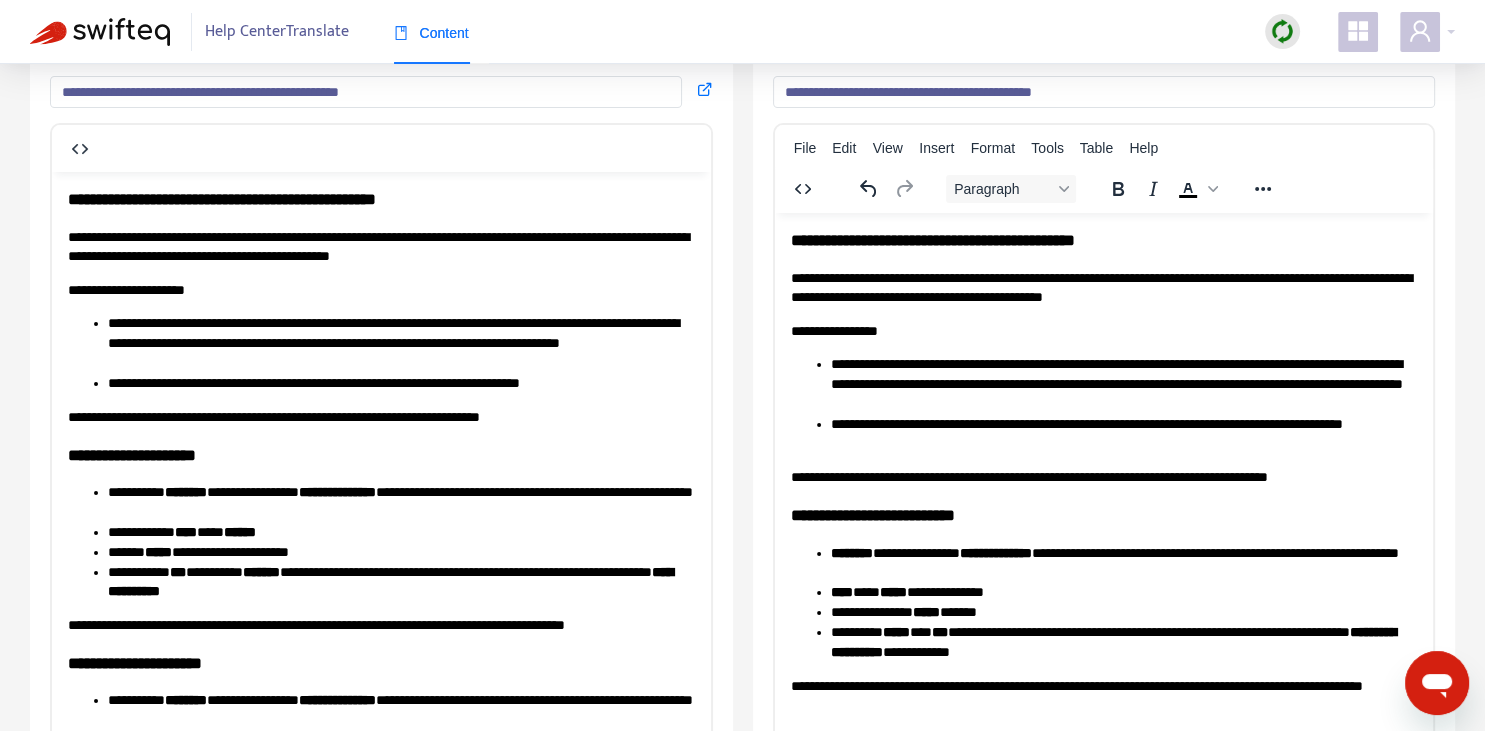 click on "**********" at bounding box center (1123, 563) 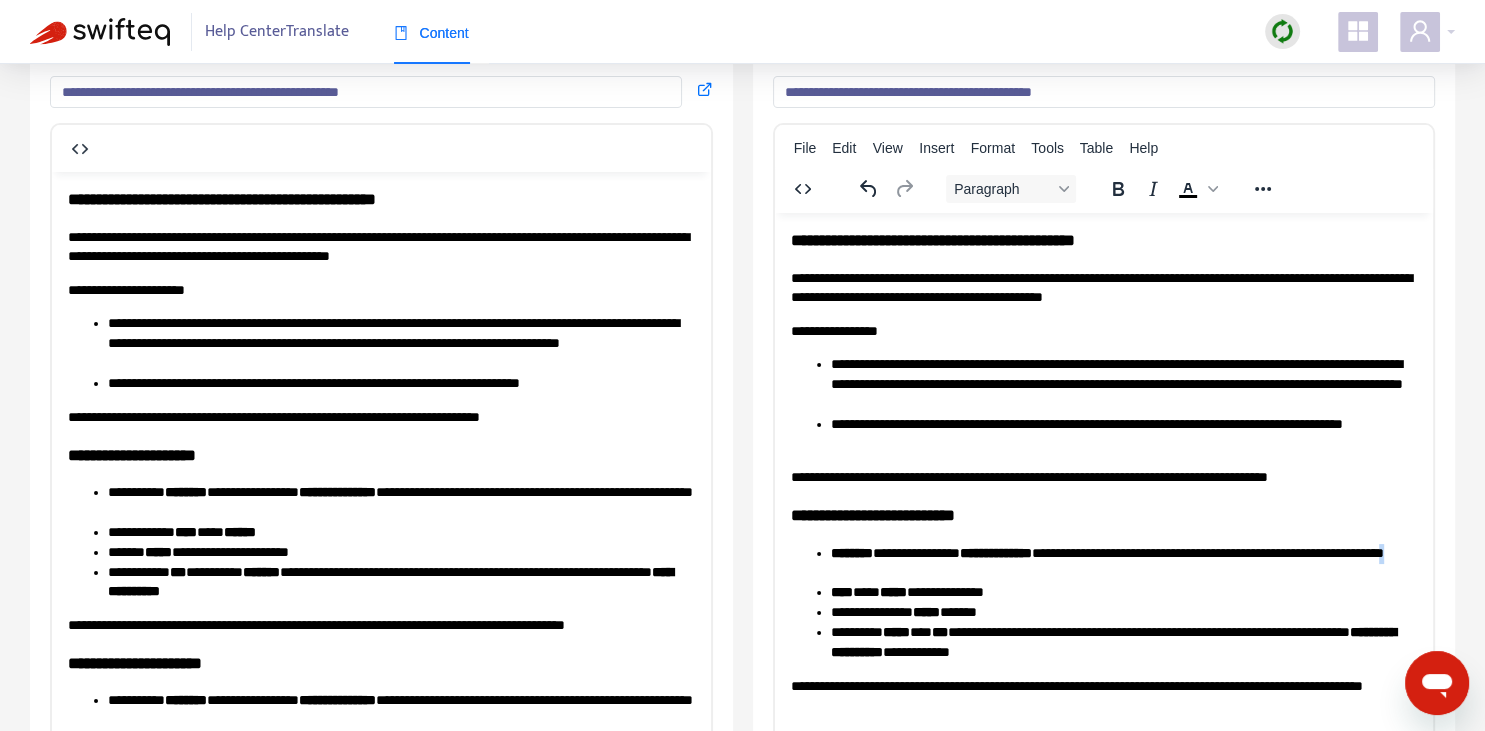 copy on "*" 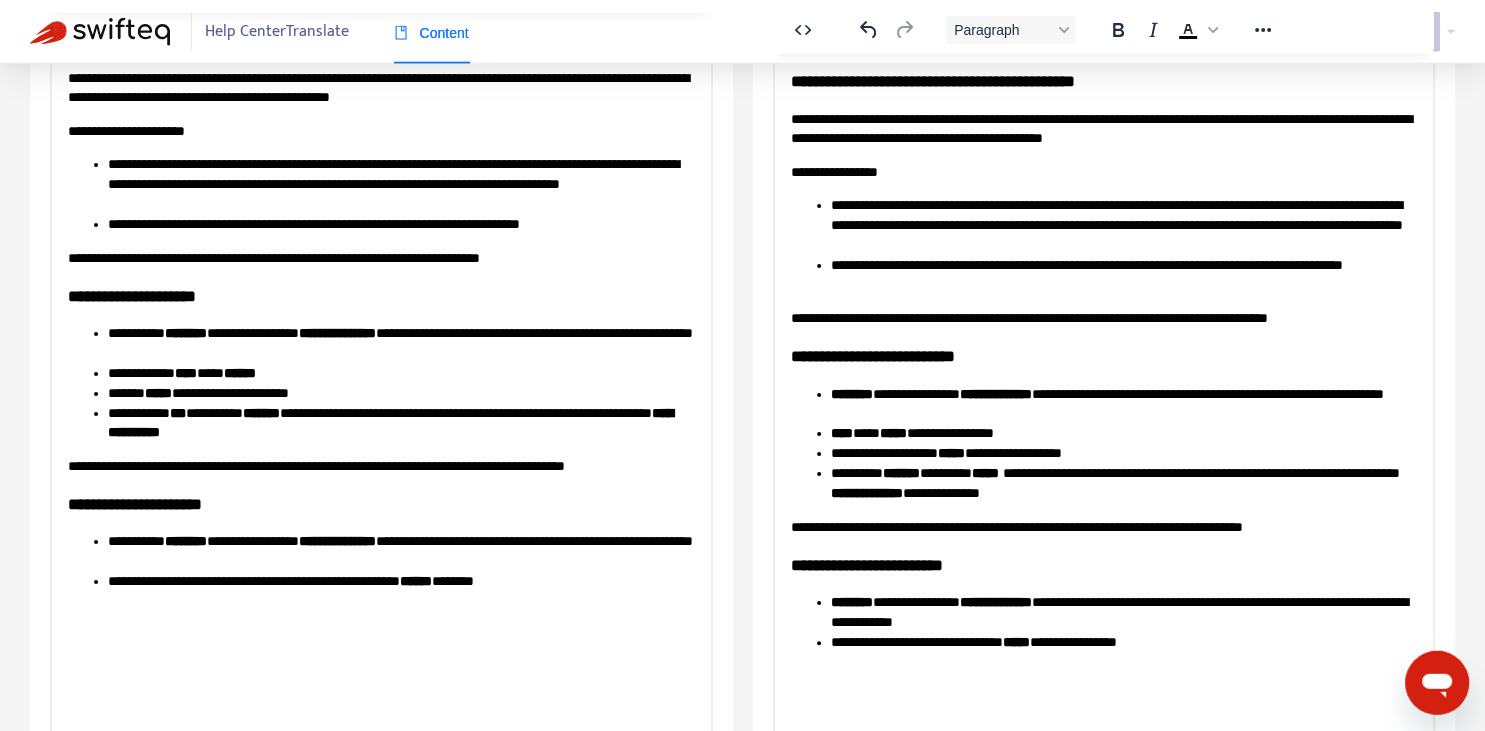 scroll, scrollTop: 272, scrollLeft: 0, axis: vertical 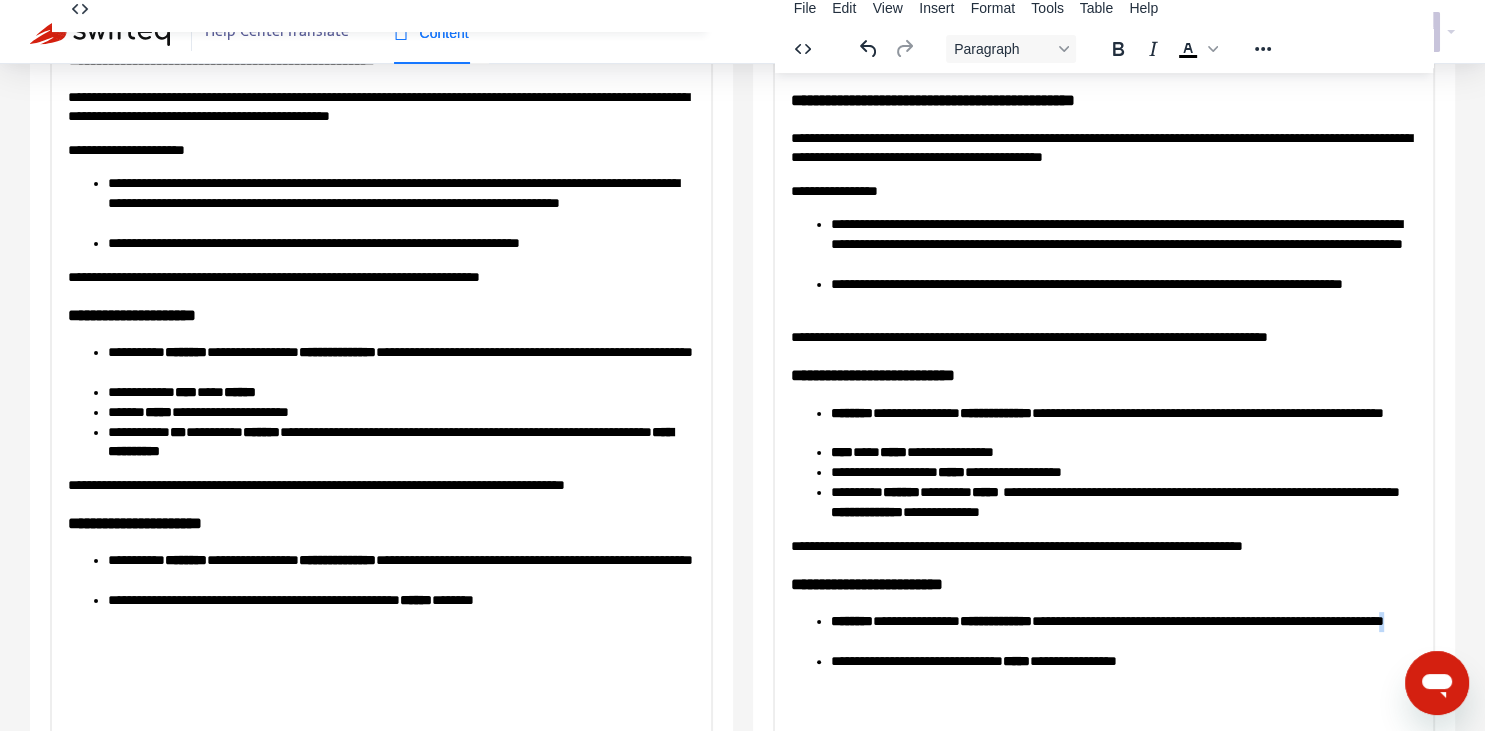 copy on "*" 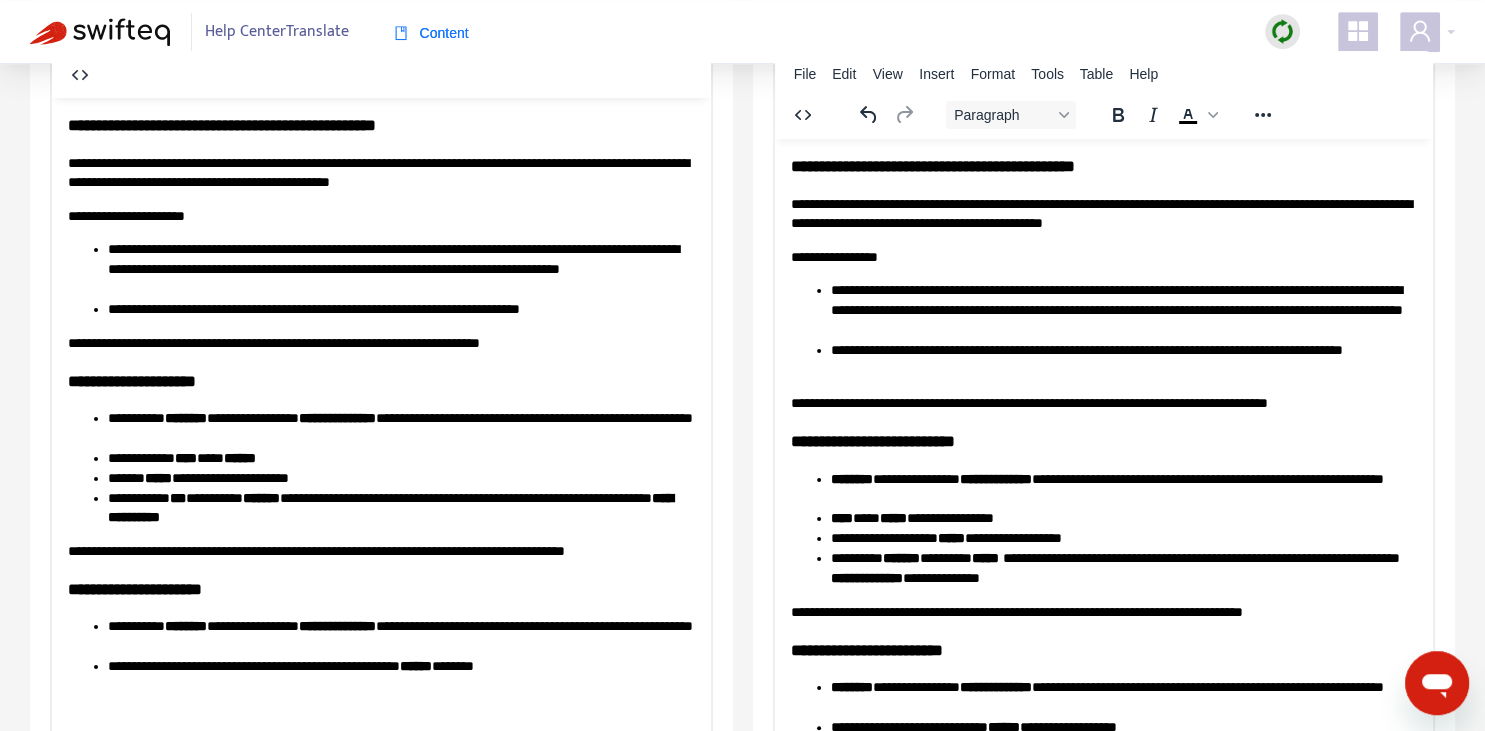 scroll, scrollTop: 211, scrollLeft: 0, axis: vertical 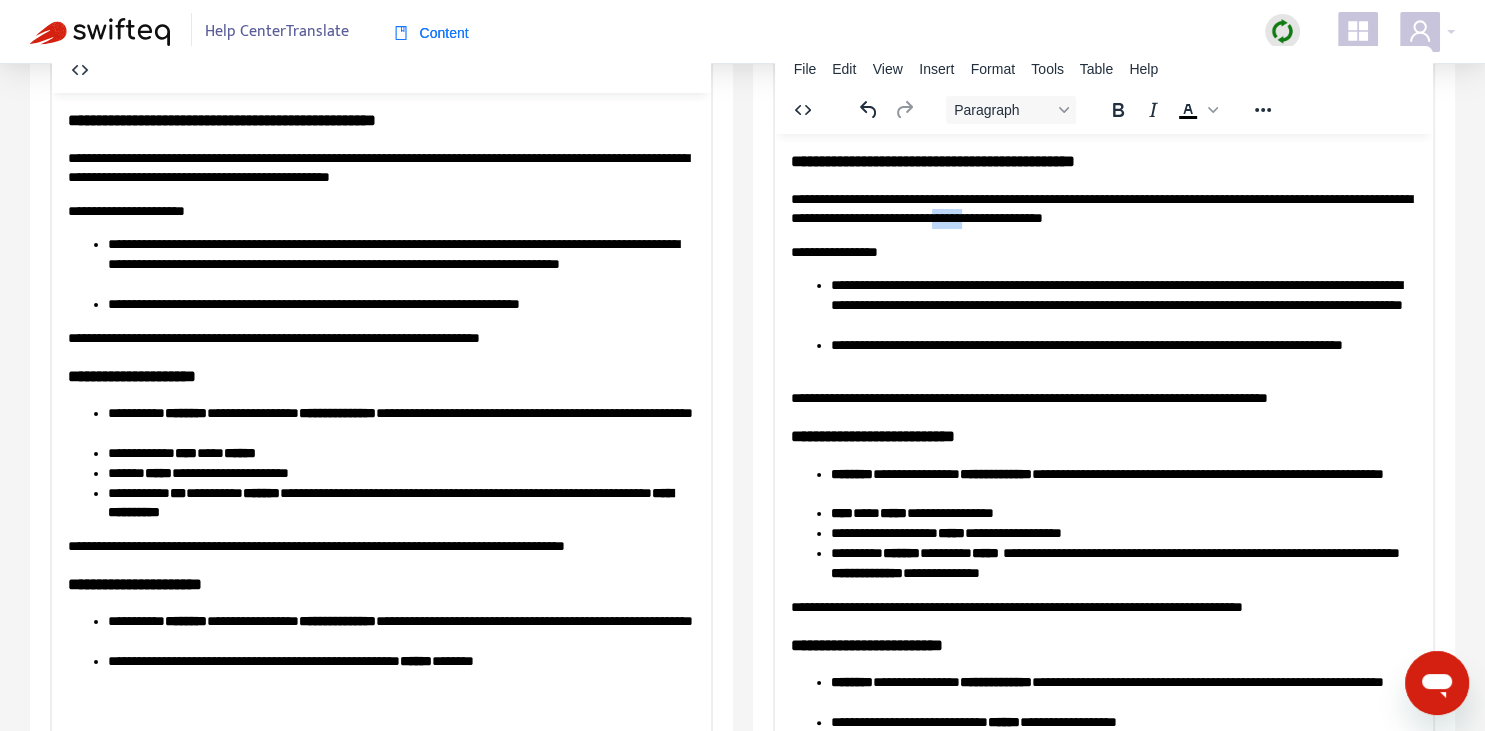 drag, startPoint x: 1117, startPoint y: 220, endPoint x: 1154, endPoint y: 213, distance: 37.65634 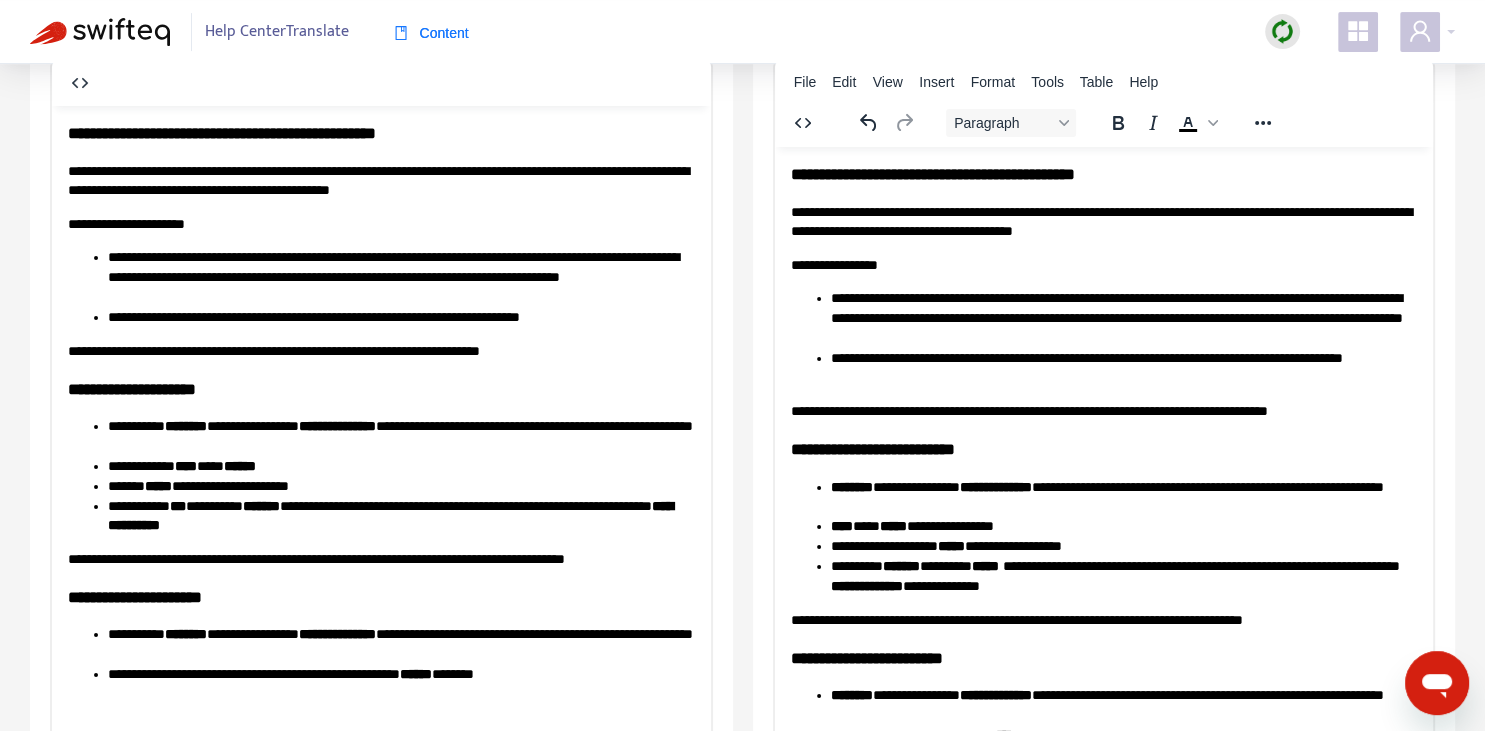 scroll, scrollTop: 202, scrollLeft: 0, axis: vertical 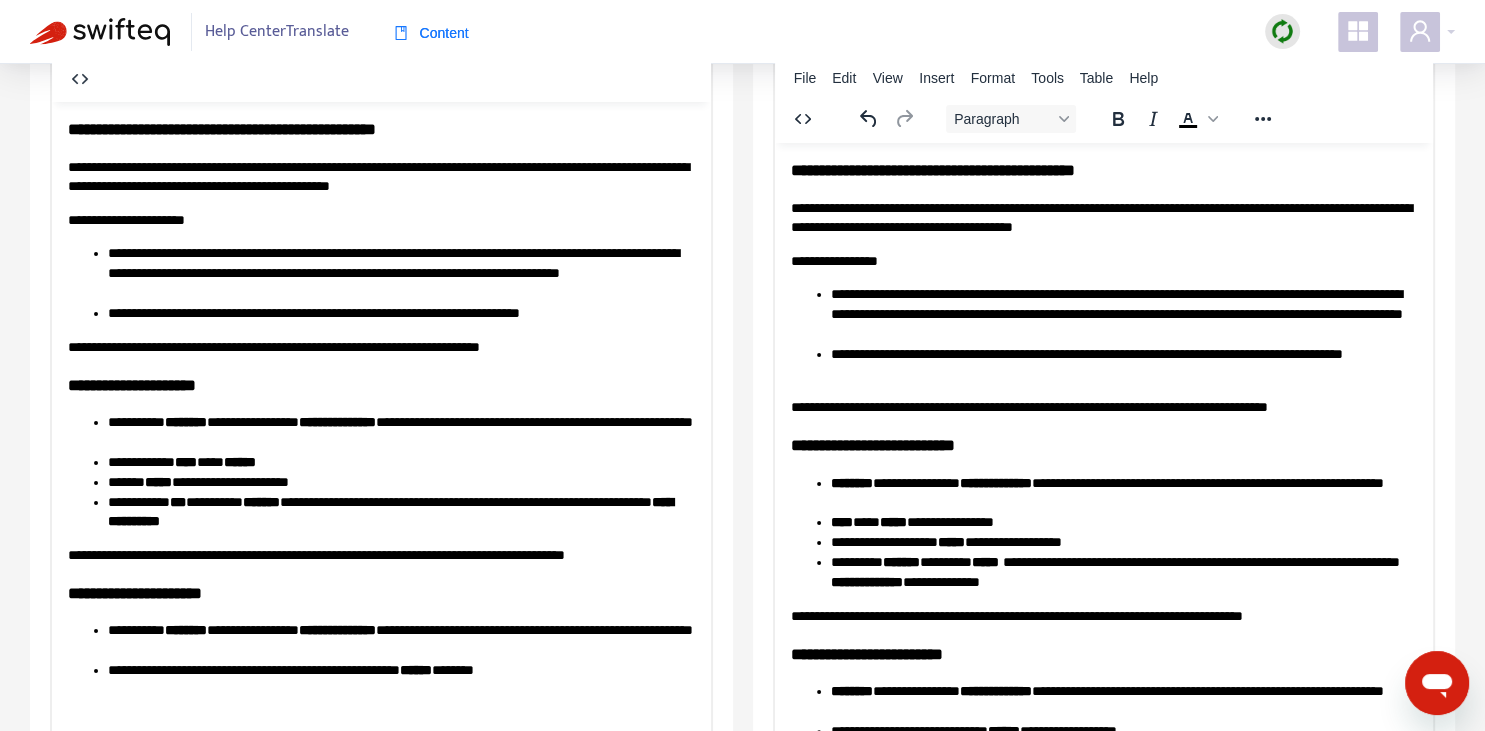 click on "**********" at bounding box center (1123, 313) 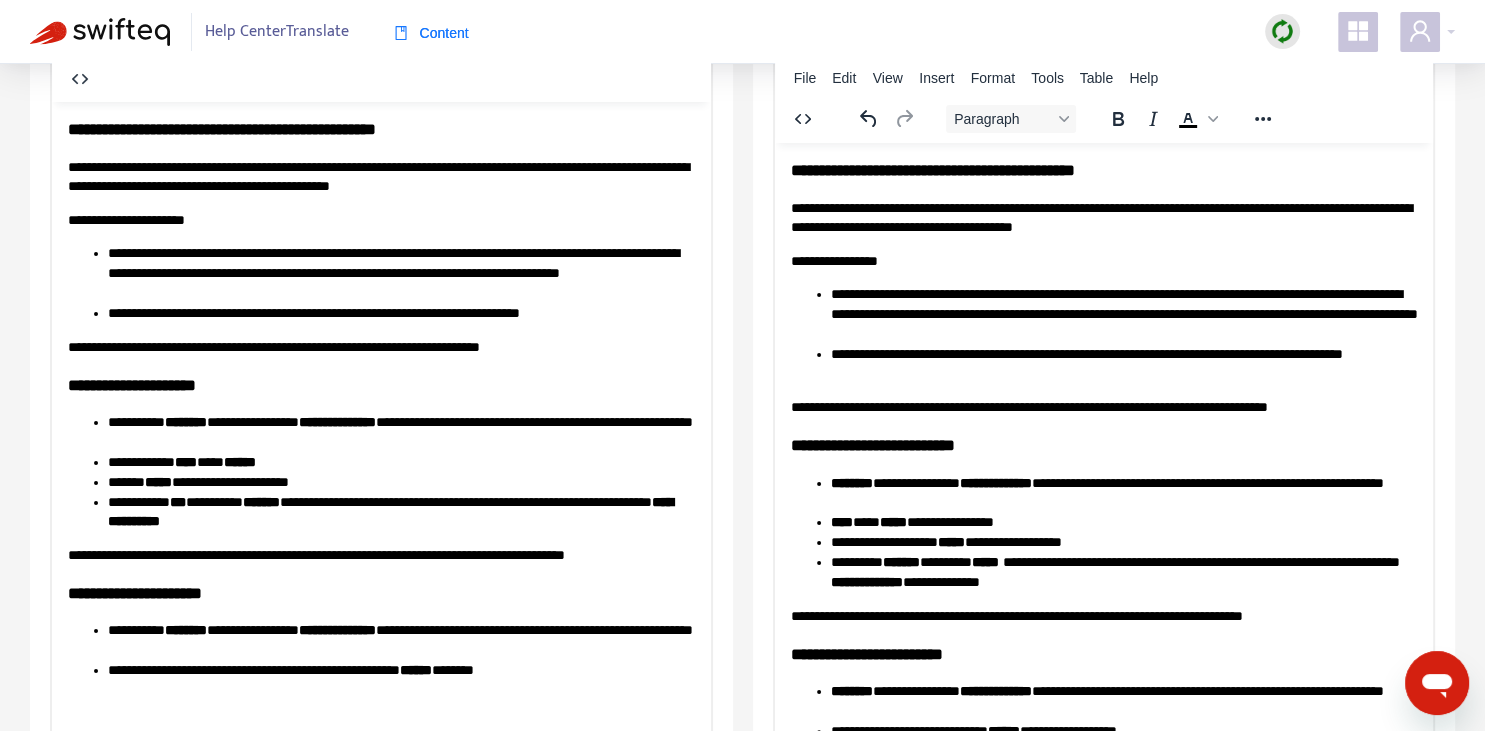 click on "**********" at bounding box center (1123, 364) 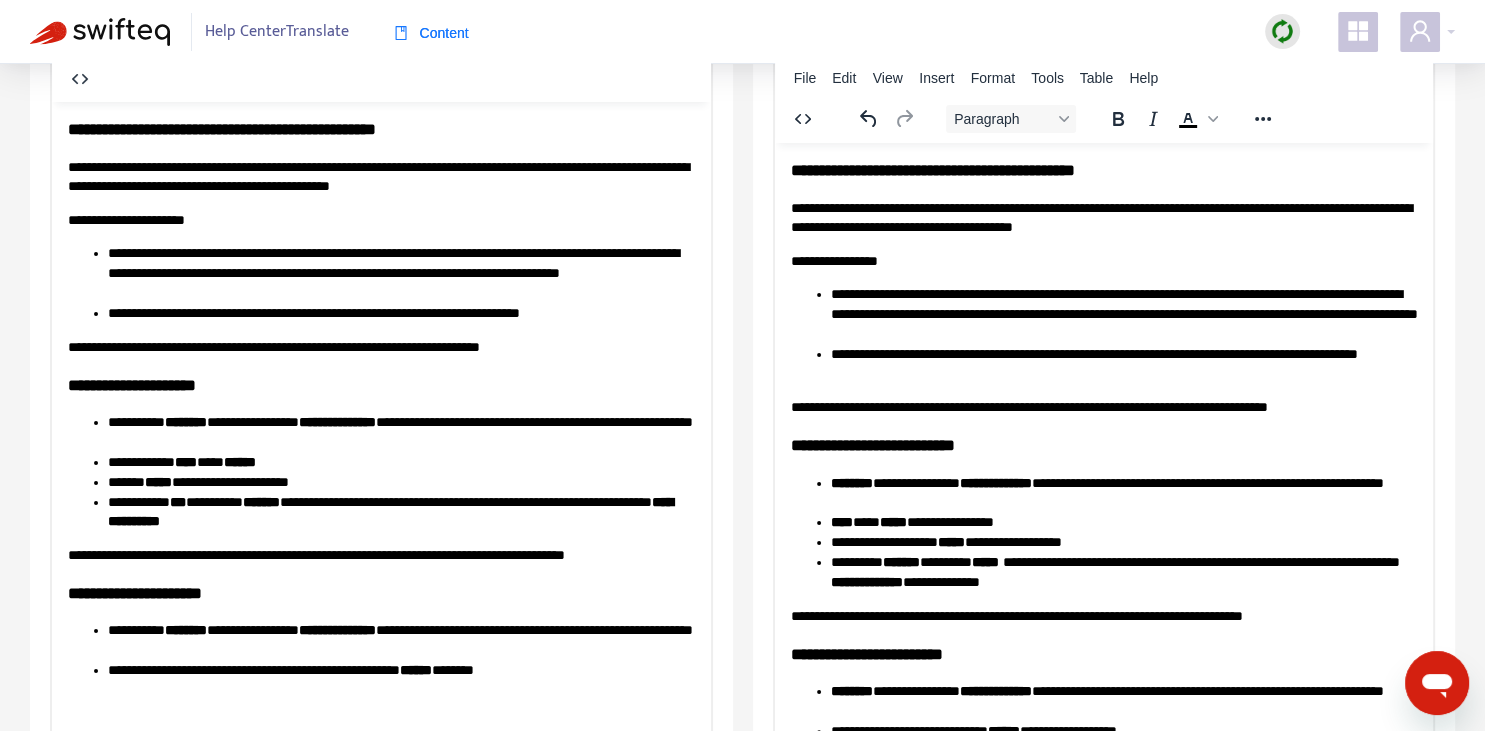 click on "**********" at bounding box center [1103, 407] 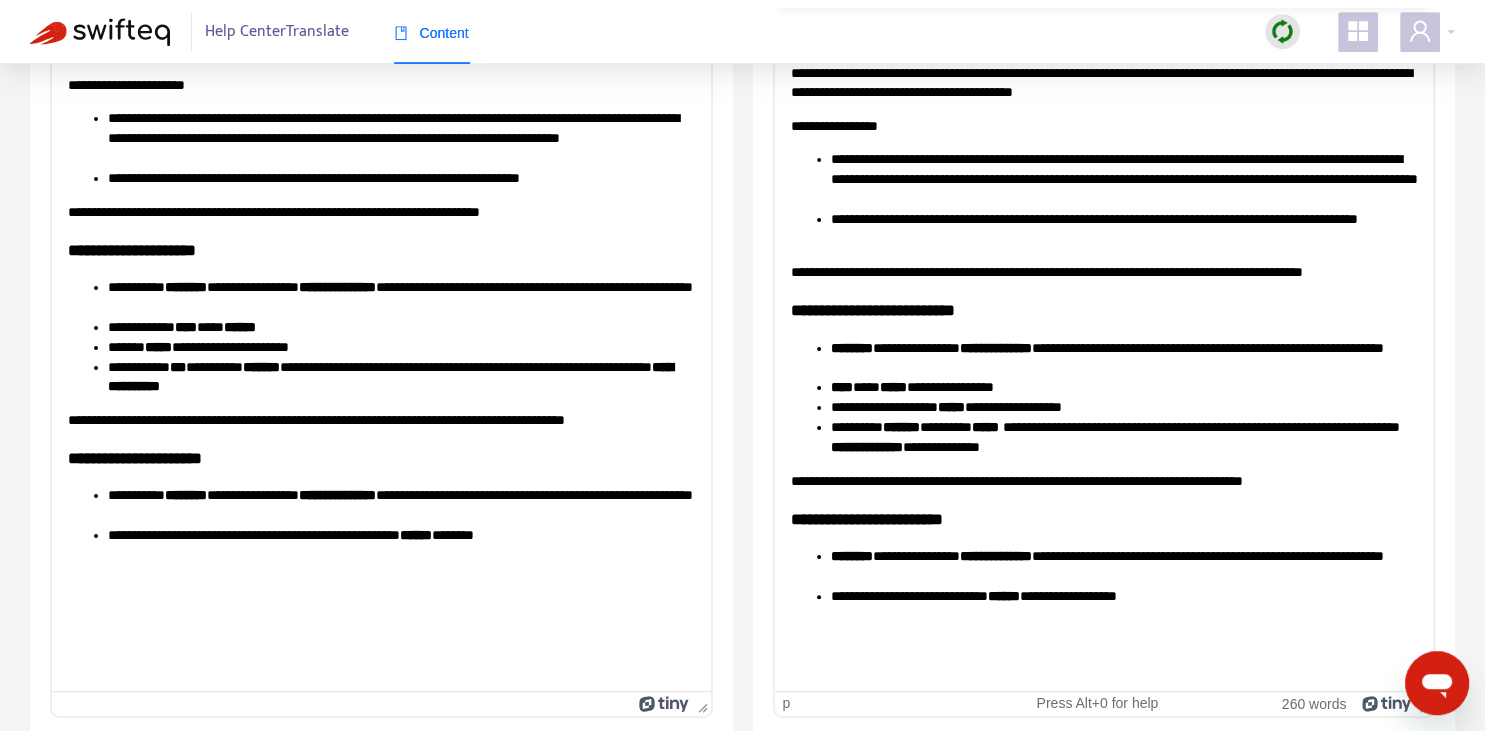scroll, scrollTop: 343, scrollLeft: 0, axis: vertical 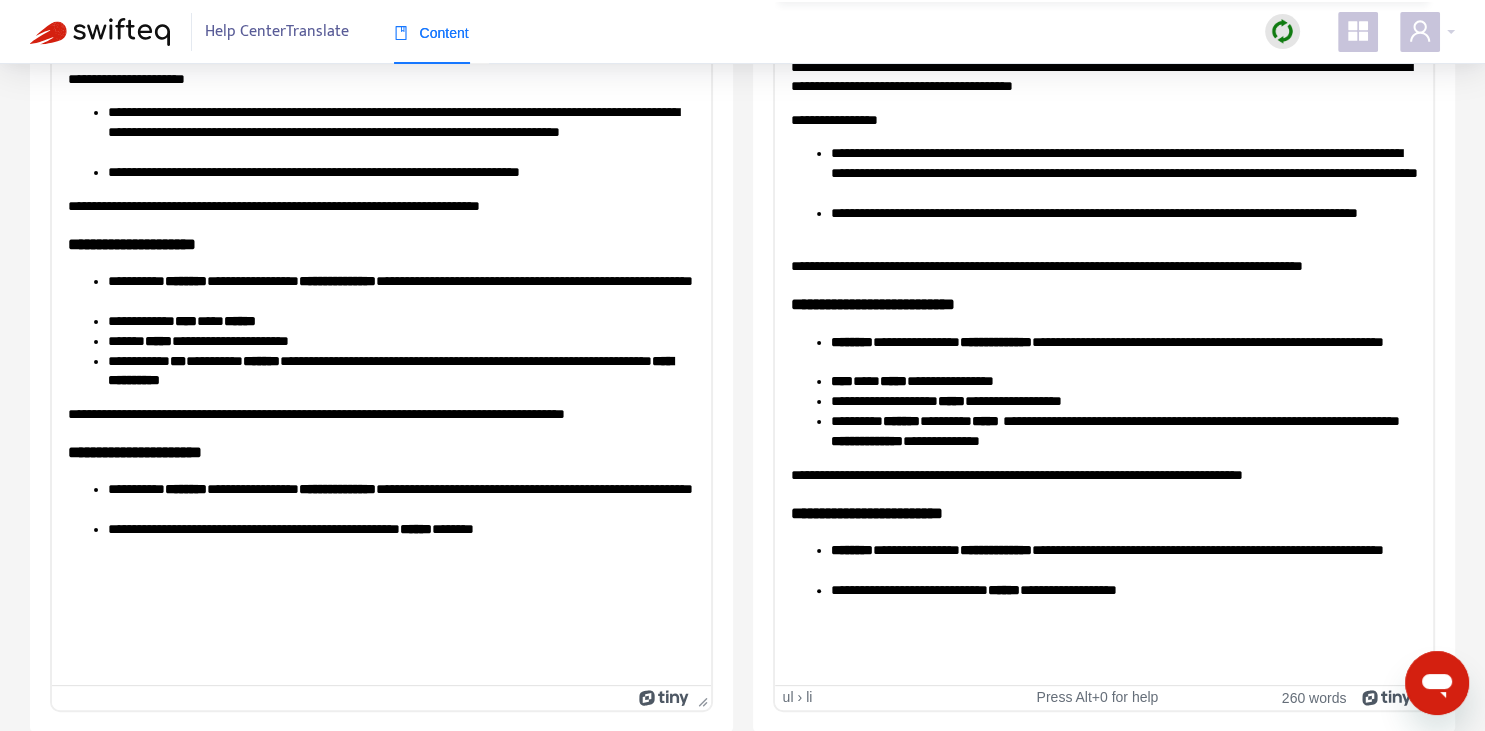 click on "**********" at bounding box center [1123, 352] 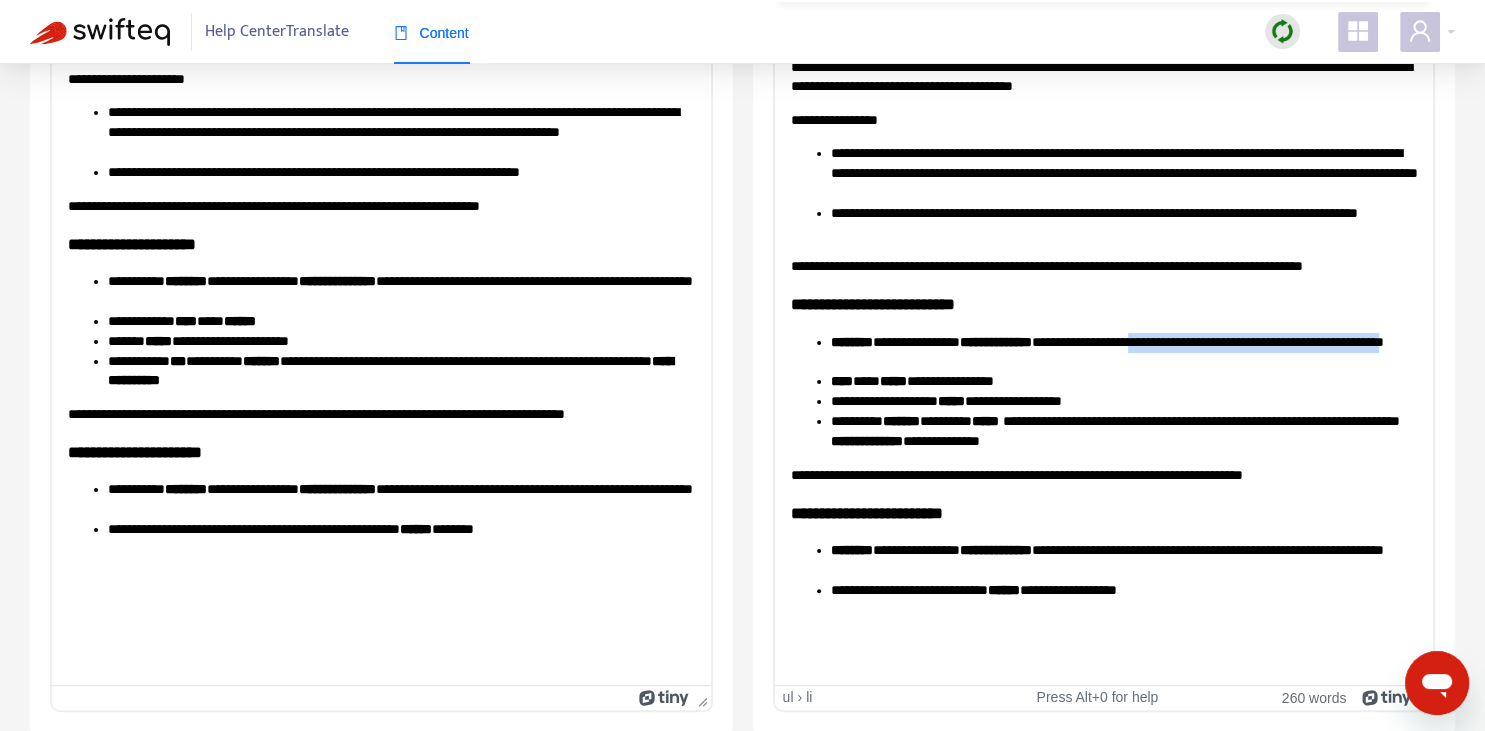 drag, startPoint x: 1194, startPoint y: 346, endPoint x: 977, endPoint y: 353, distance: 217.11287 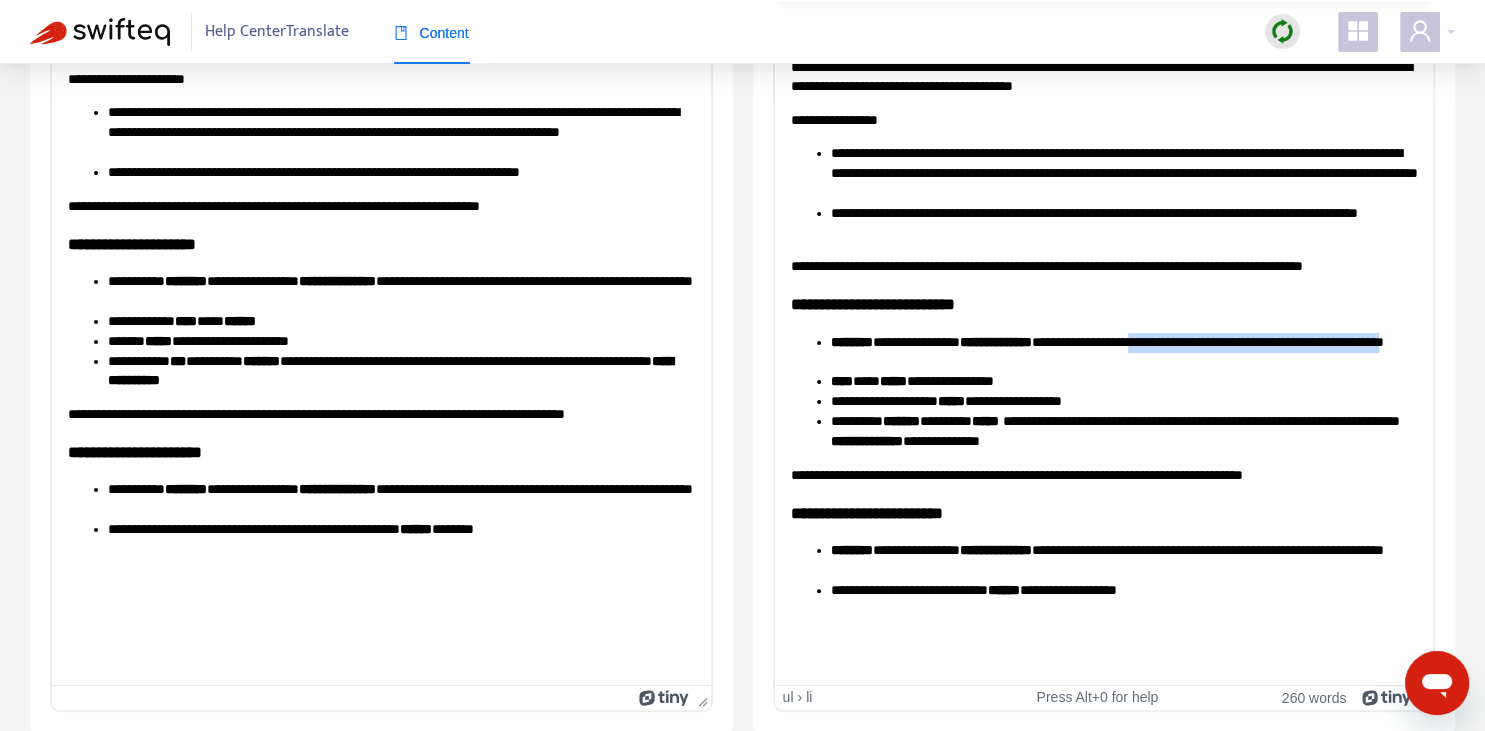 click on "**********" at bounding box center (1123, 352) 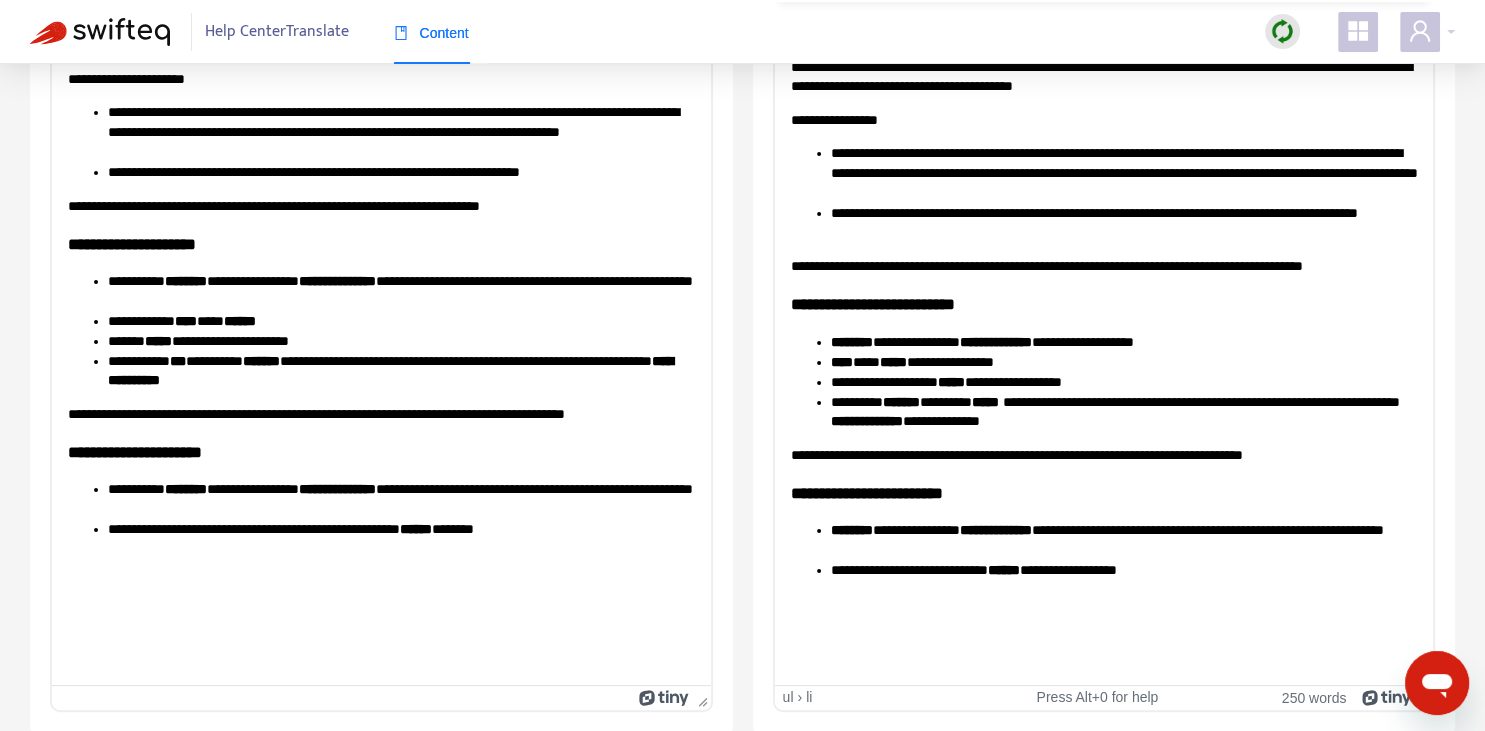 click on "**********" at bounding box center (1123, 342) 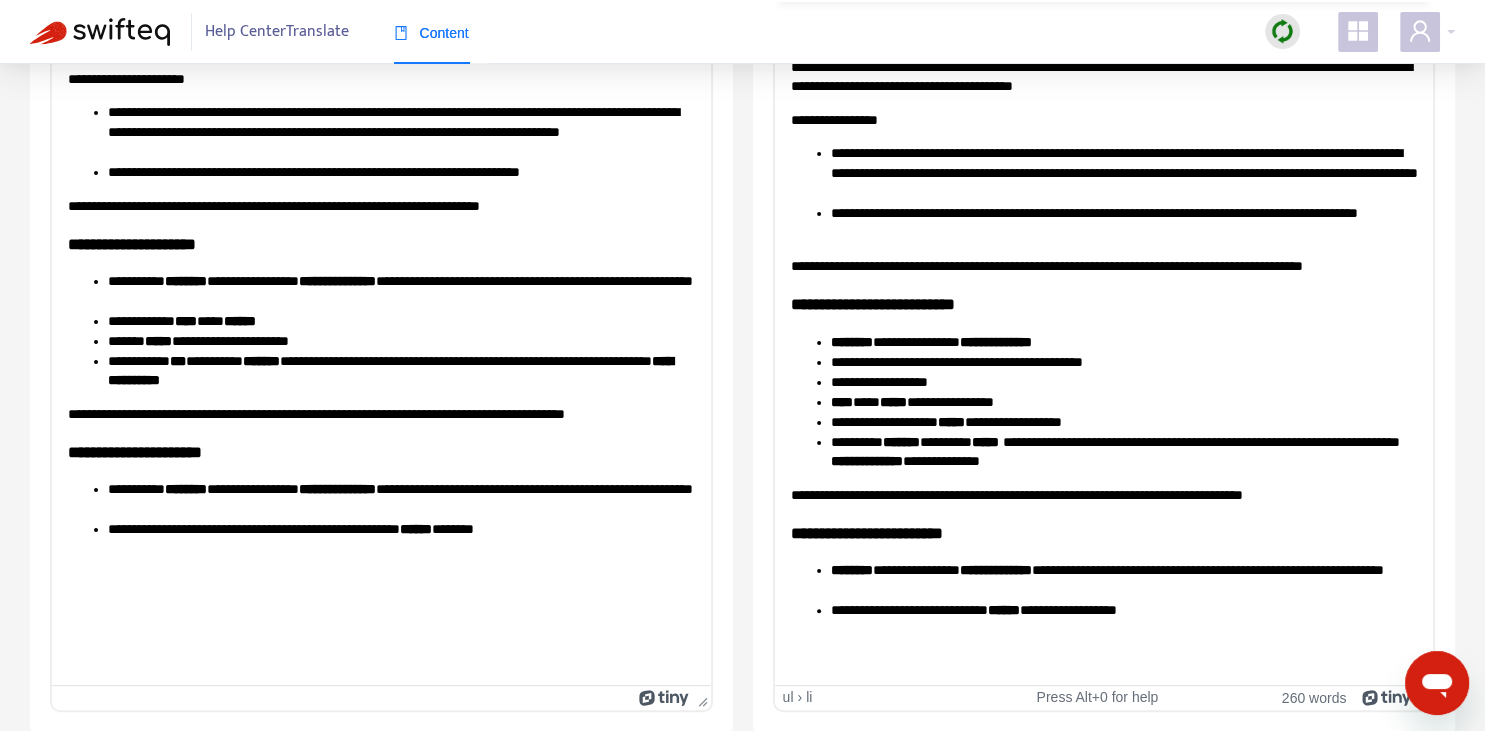 click on "**********" at bounding box center (1123, 342) 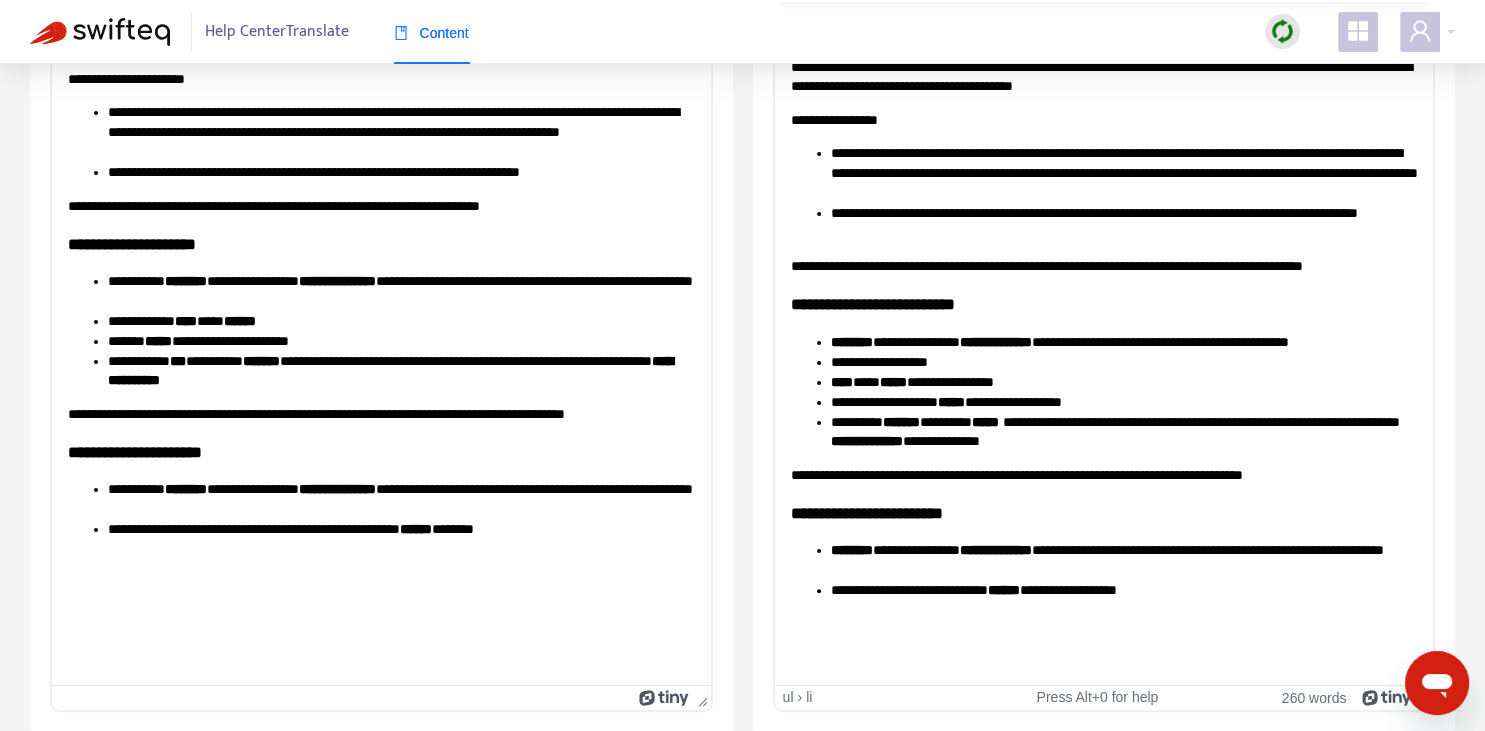 click on "**********" at bounding box center (1123, 362) 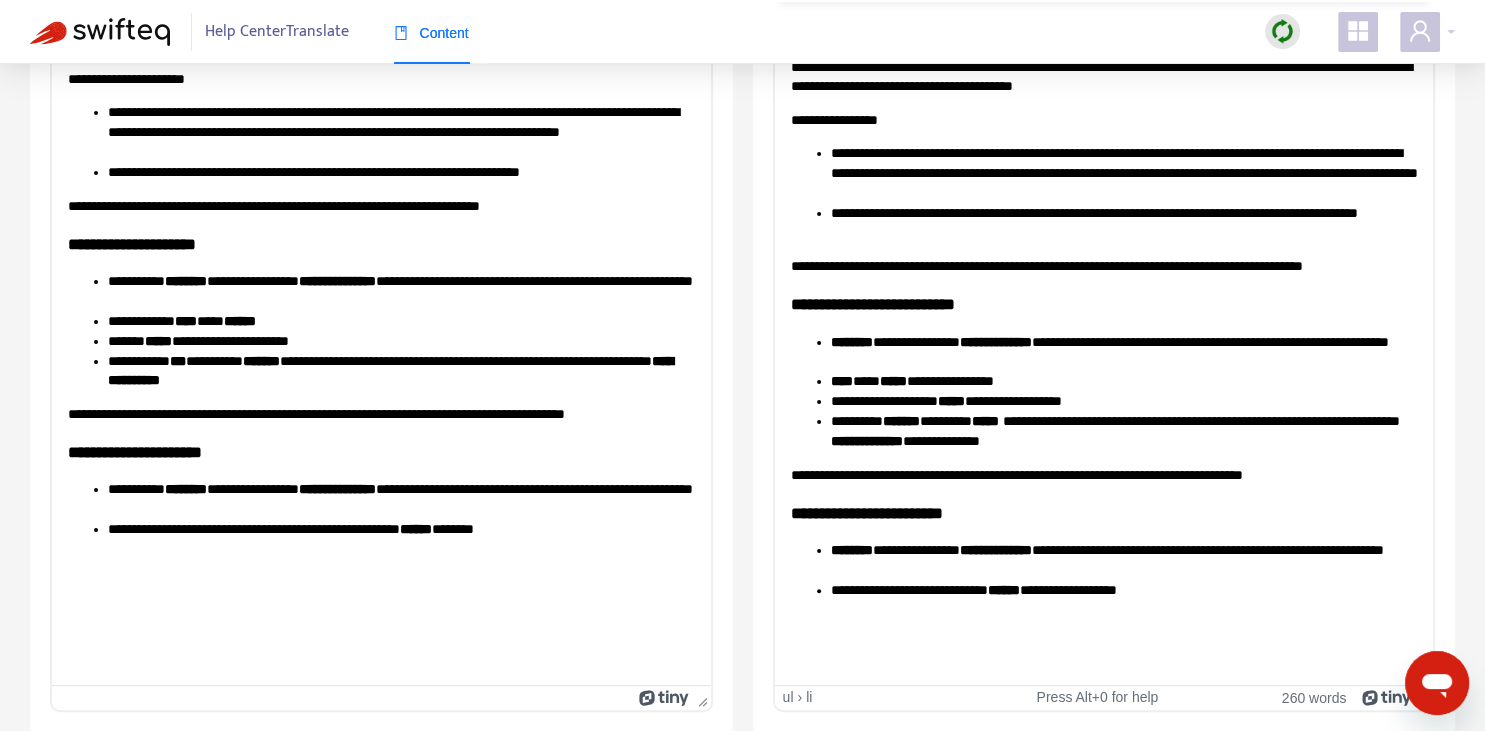 click on "**********" at bounding box center (1123, 560) 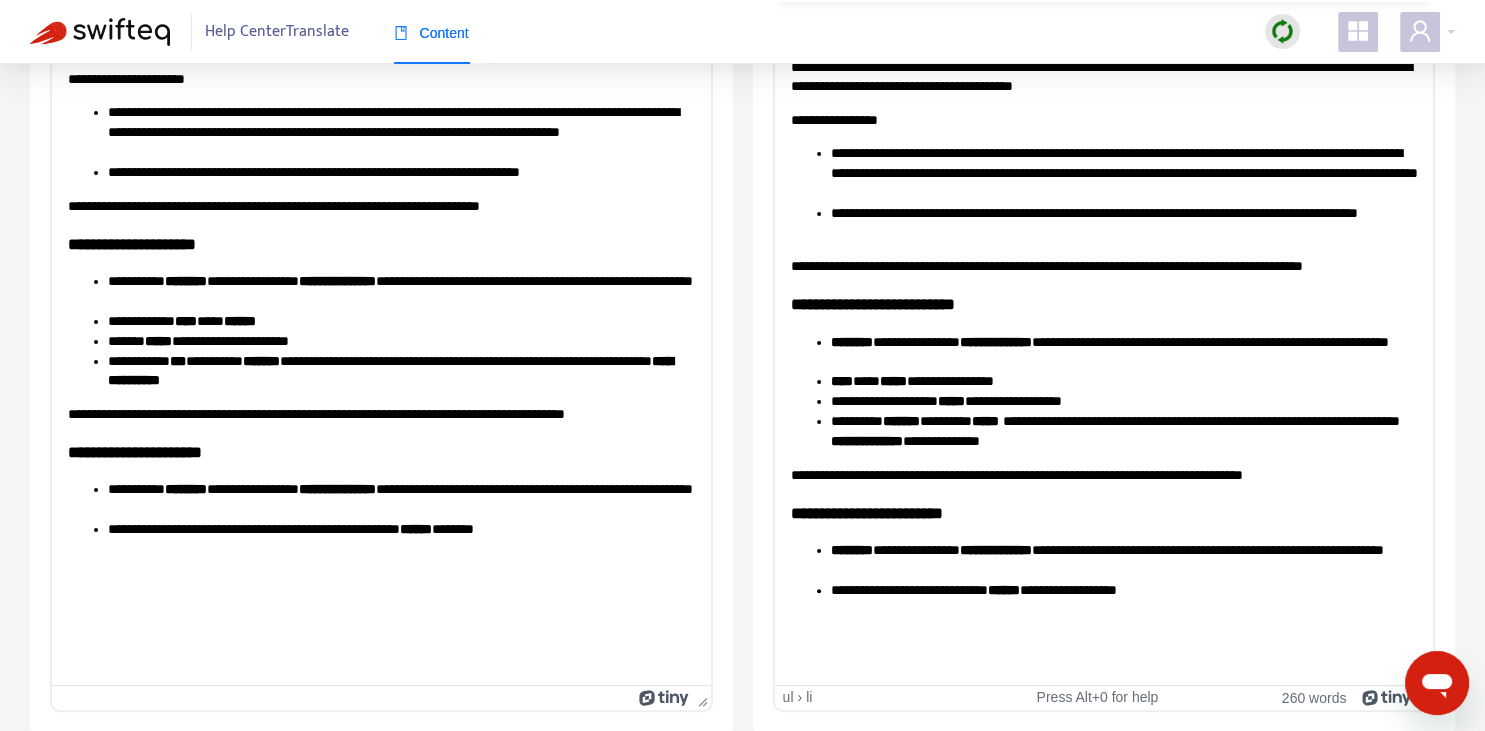 scroll, scrollTop: 0, scrollLeft: 0, axis: both 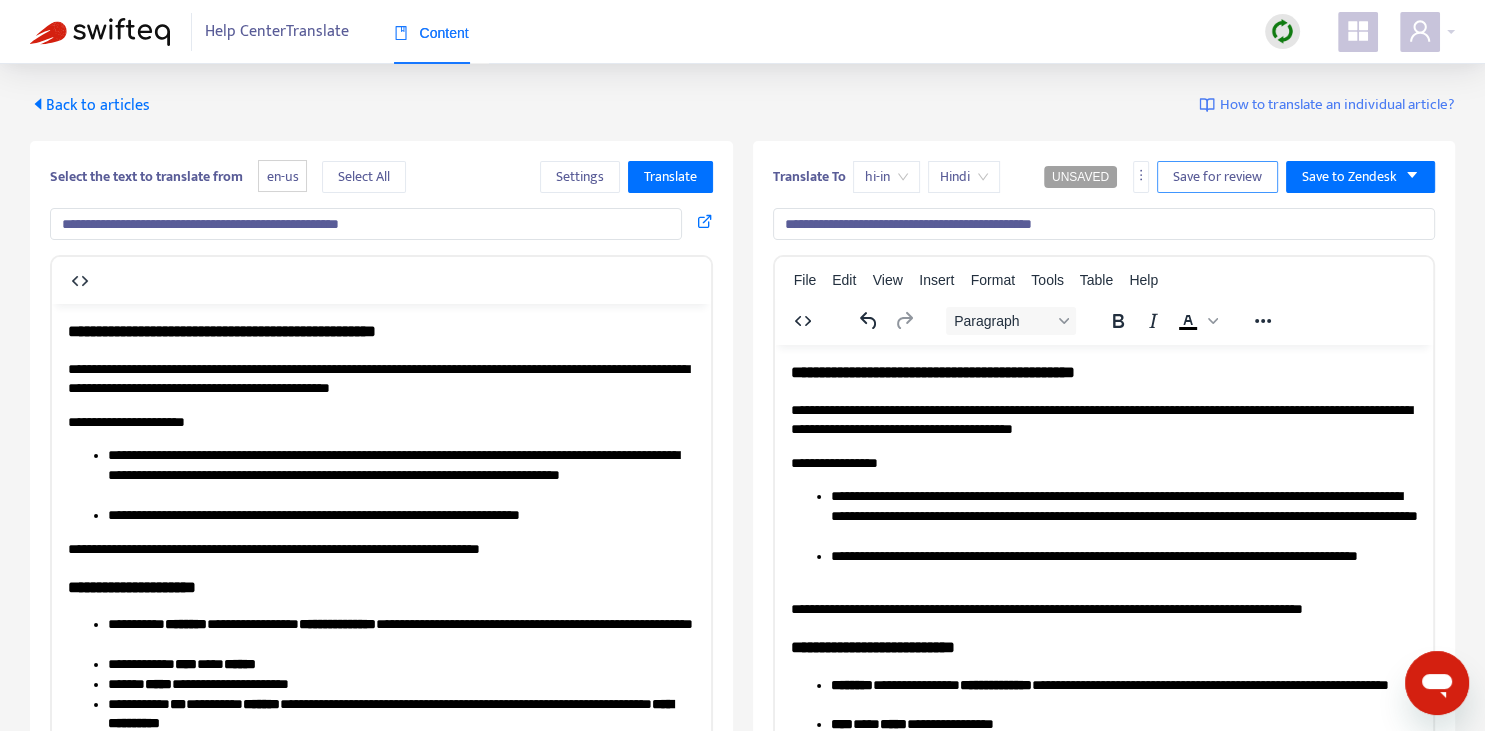 click on "Save for review" at bounding box center (1217, 177) 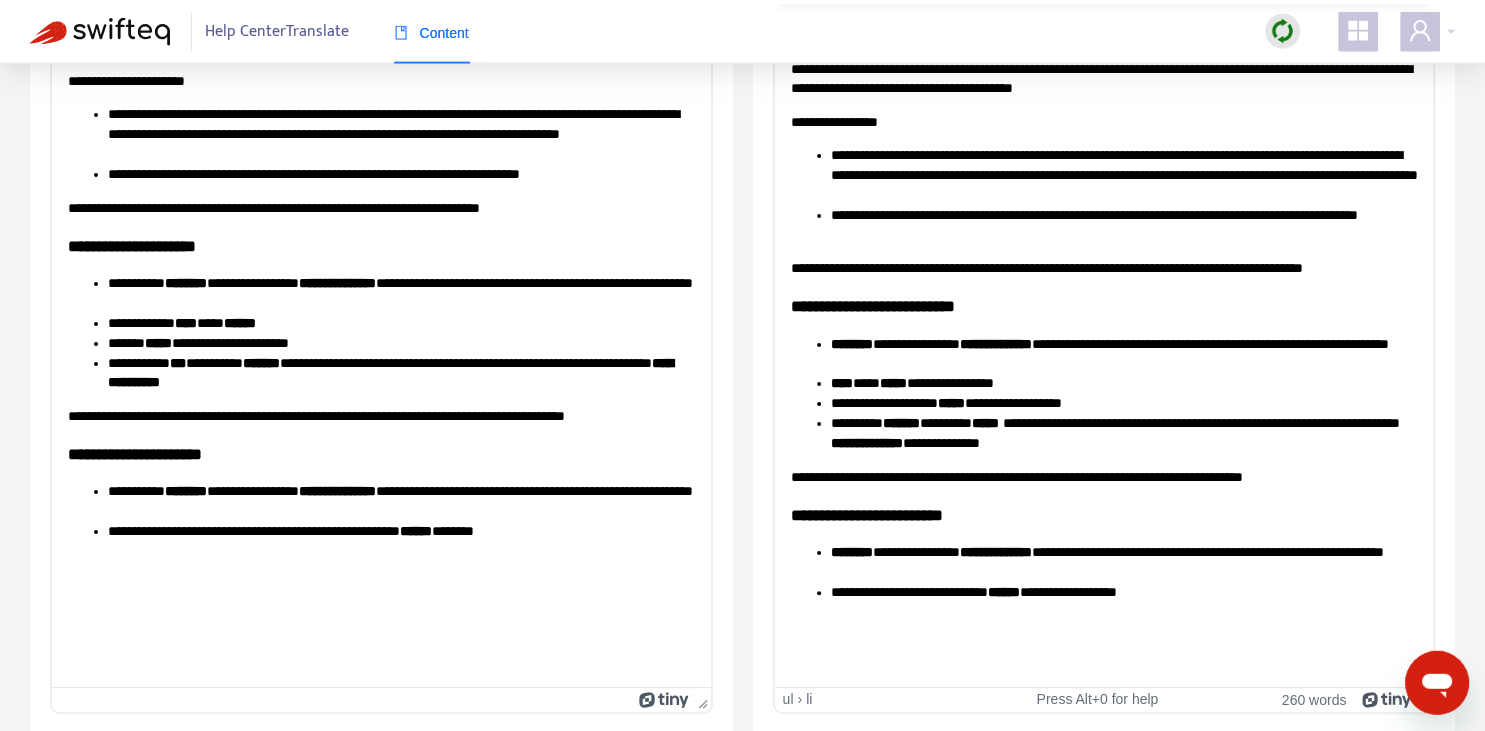 scroll, scrollTop: 343, scrollLeft: 0, axis: vertical 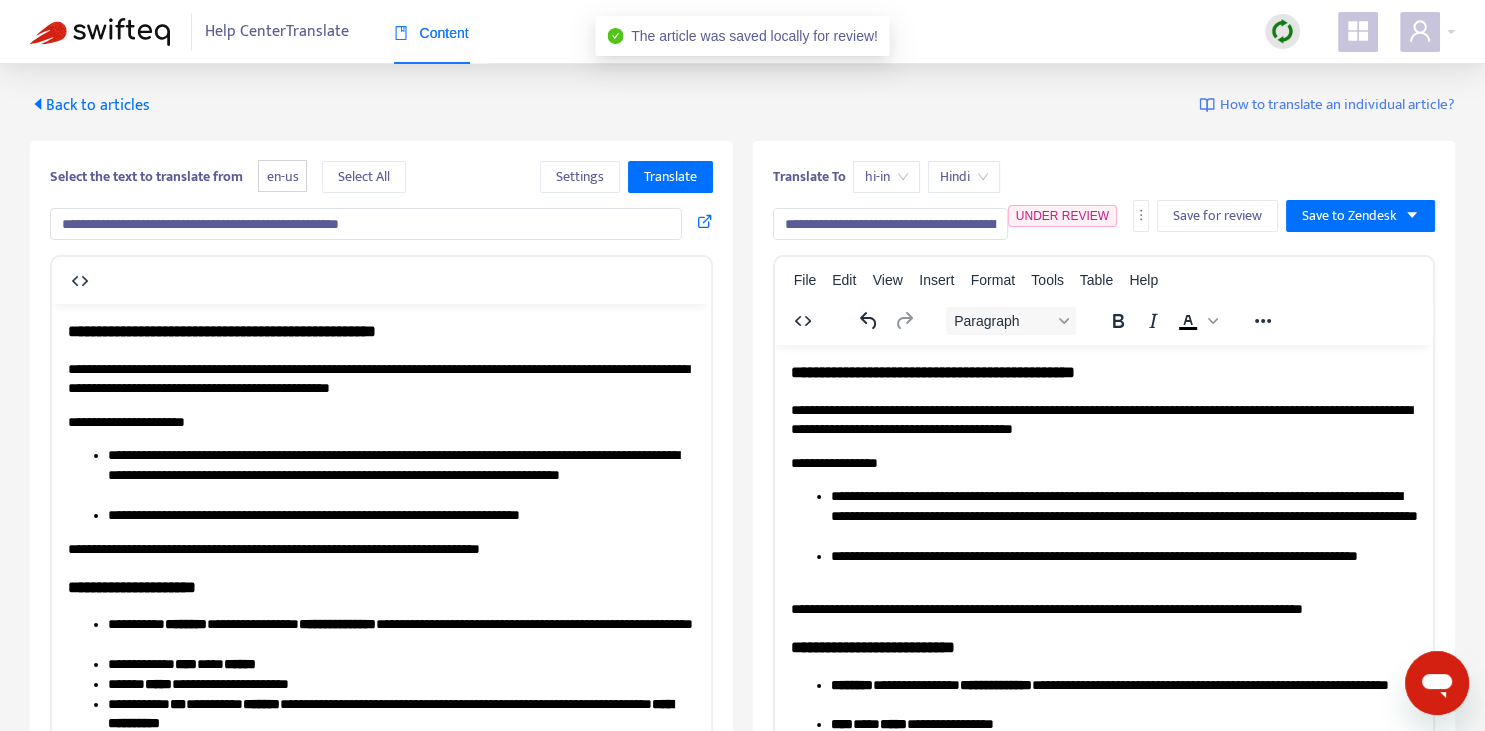 click on "Back to articles" at bounding box center [90, 105] 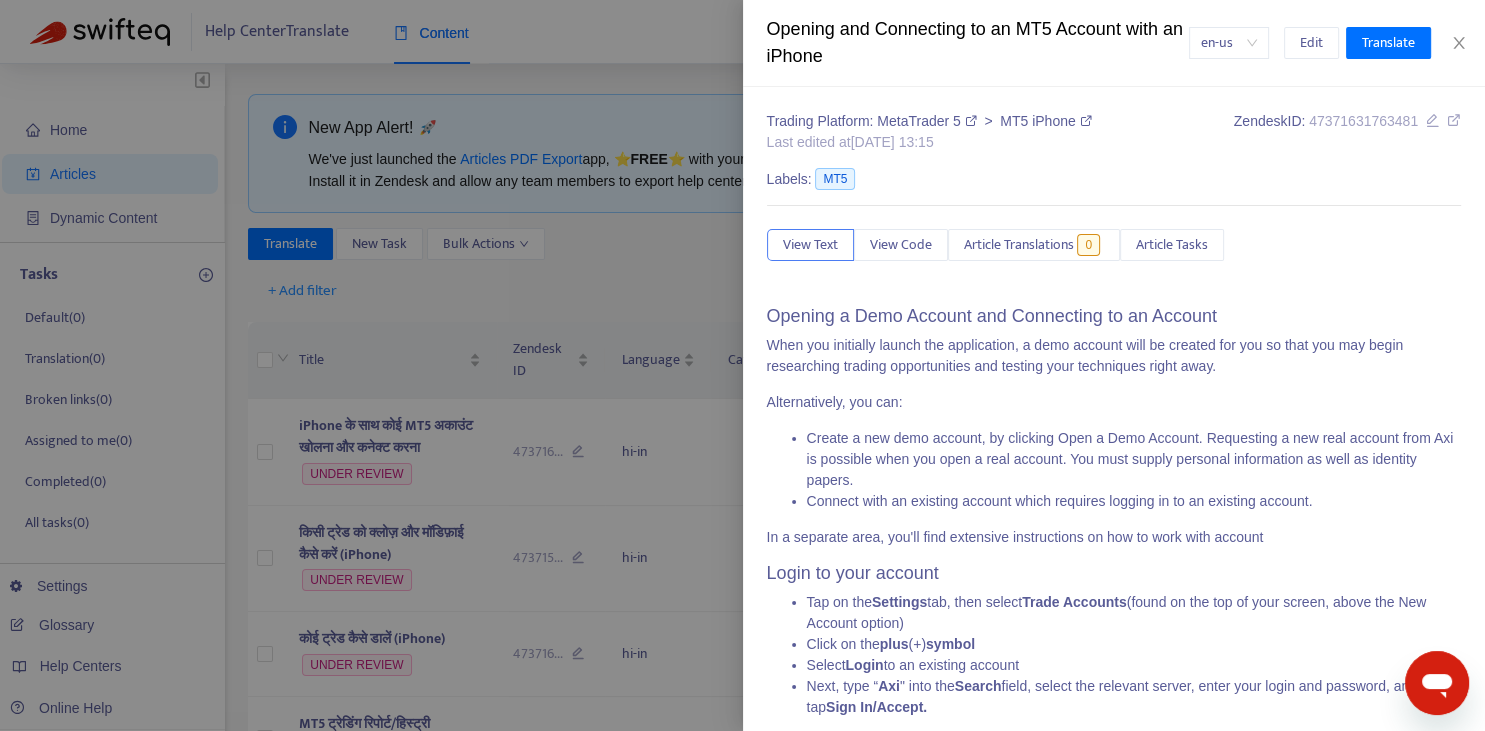 click at bounding box center [742, 365] 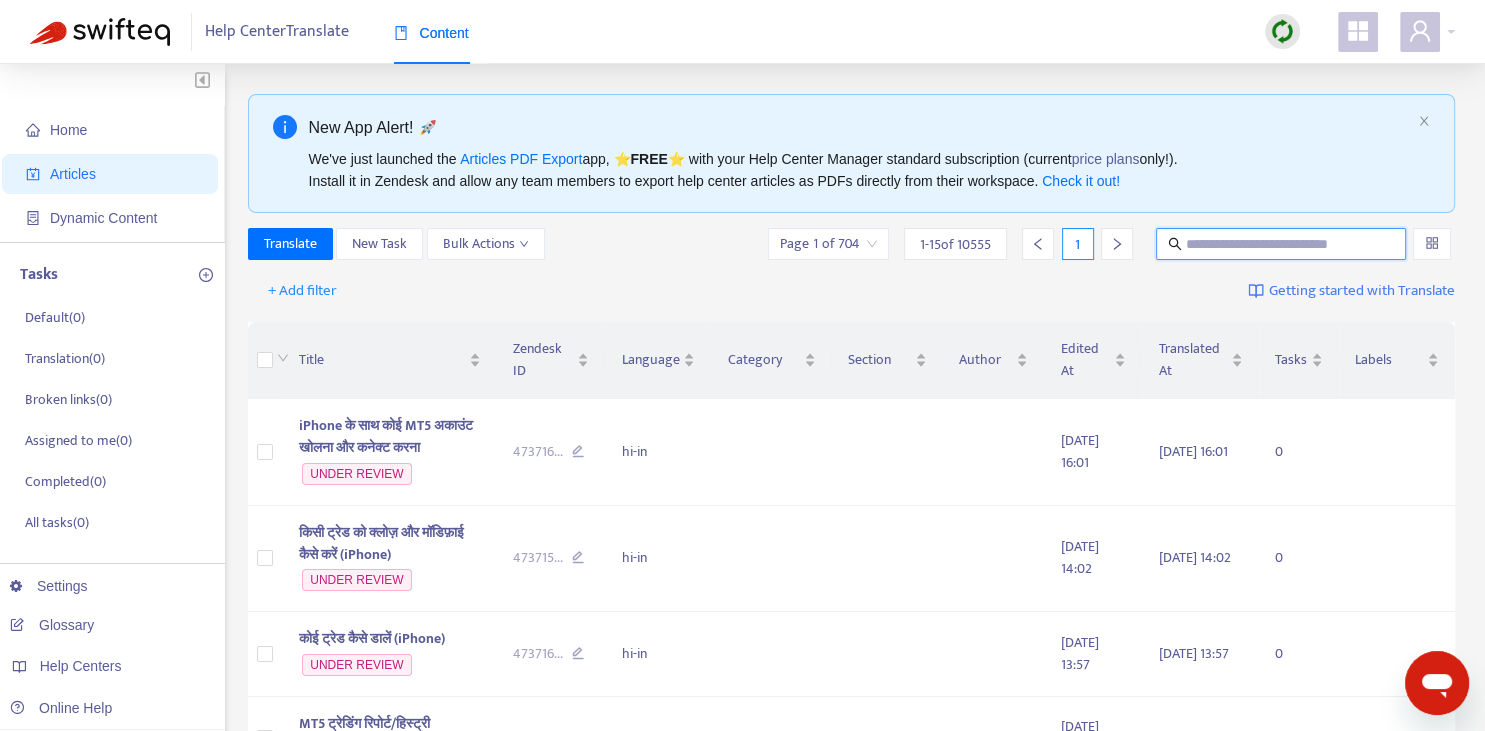 click at bounding box center [1282, 244] 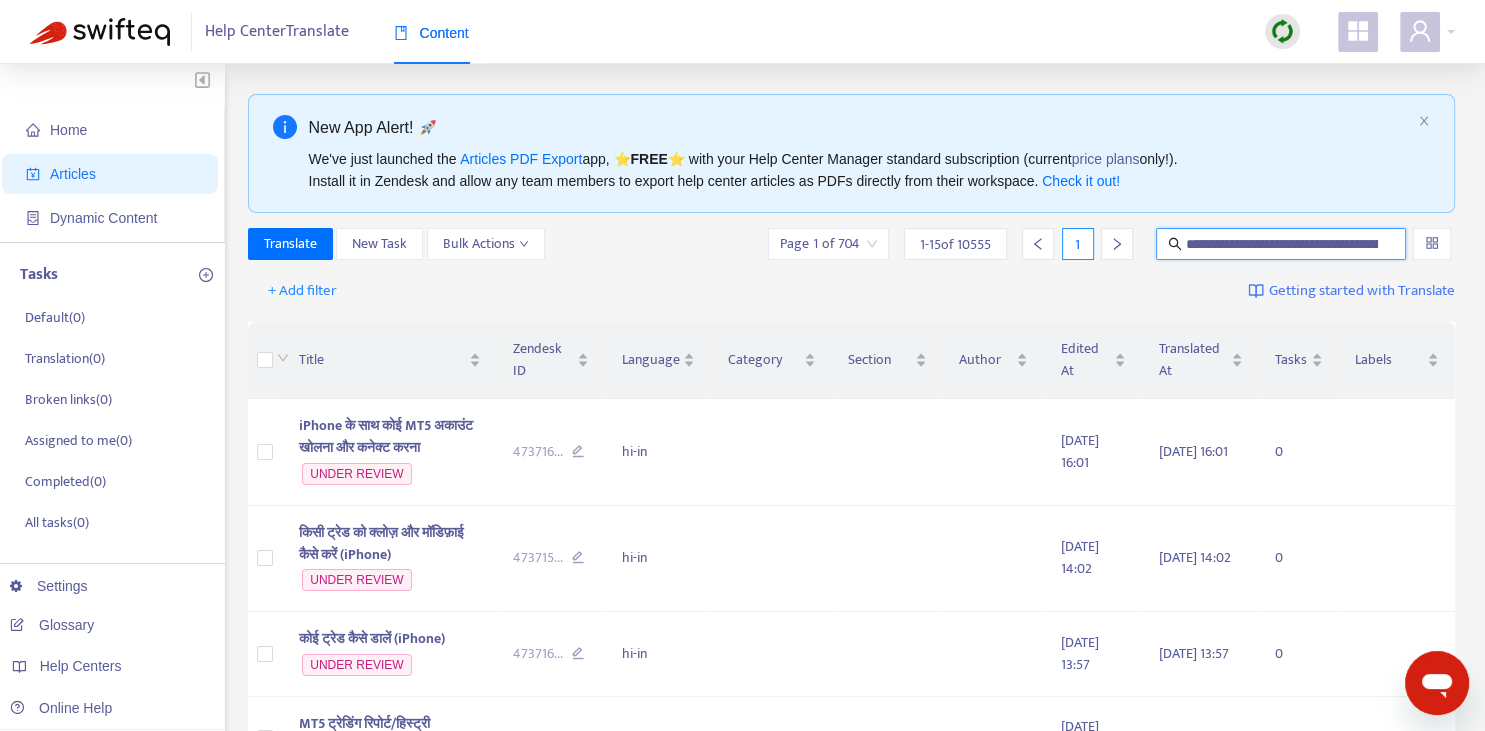 scroll, scrollTop: 0, scrollLeft: 102, axis: horizontal 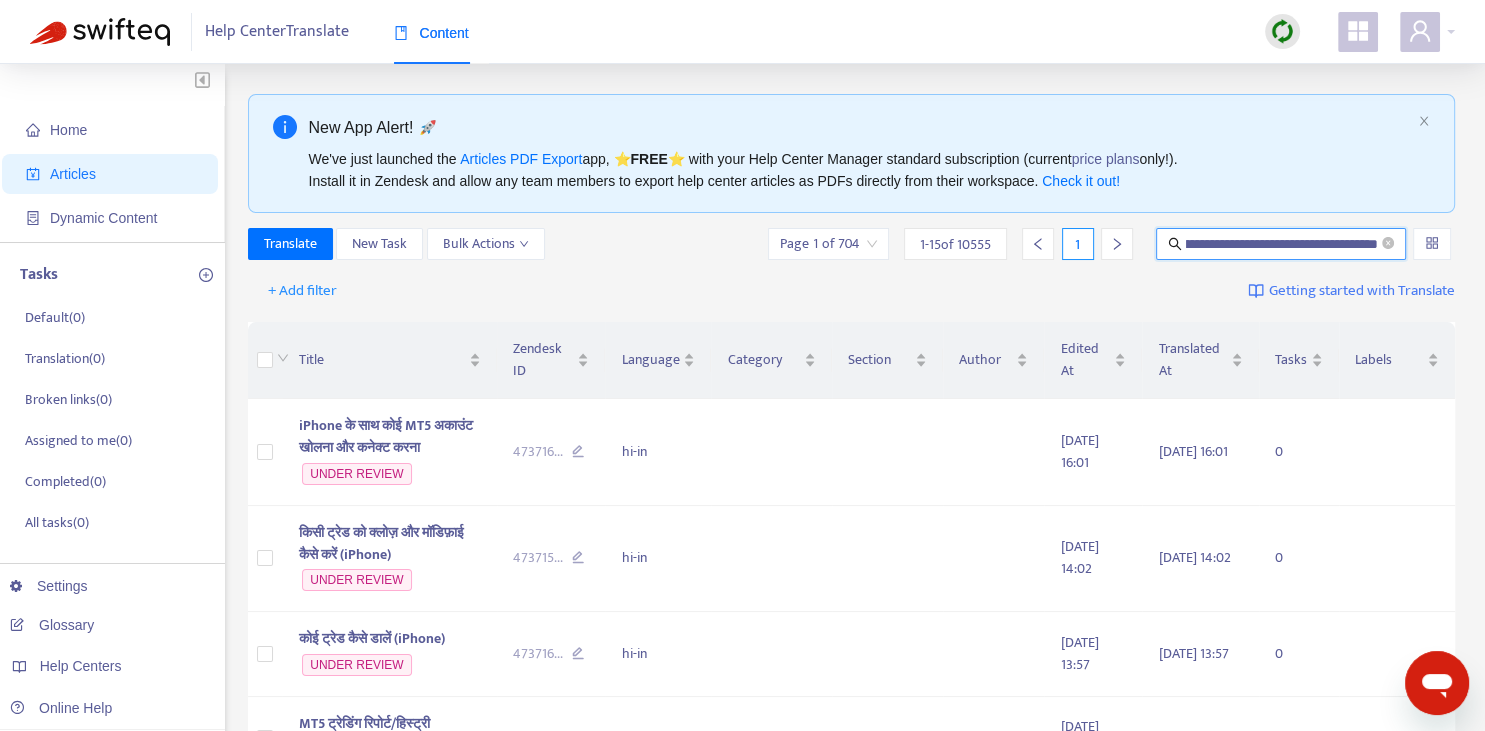 type on "**********" 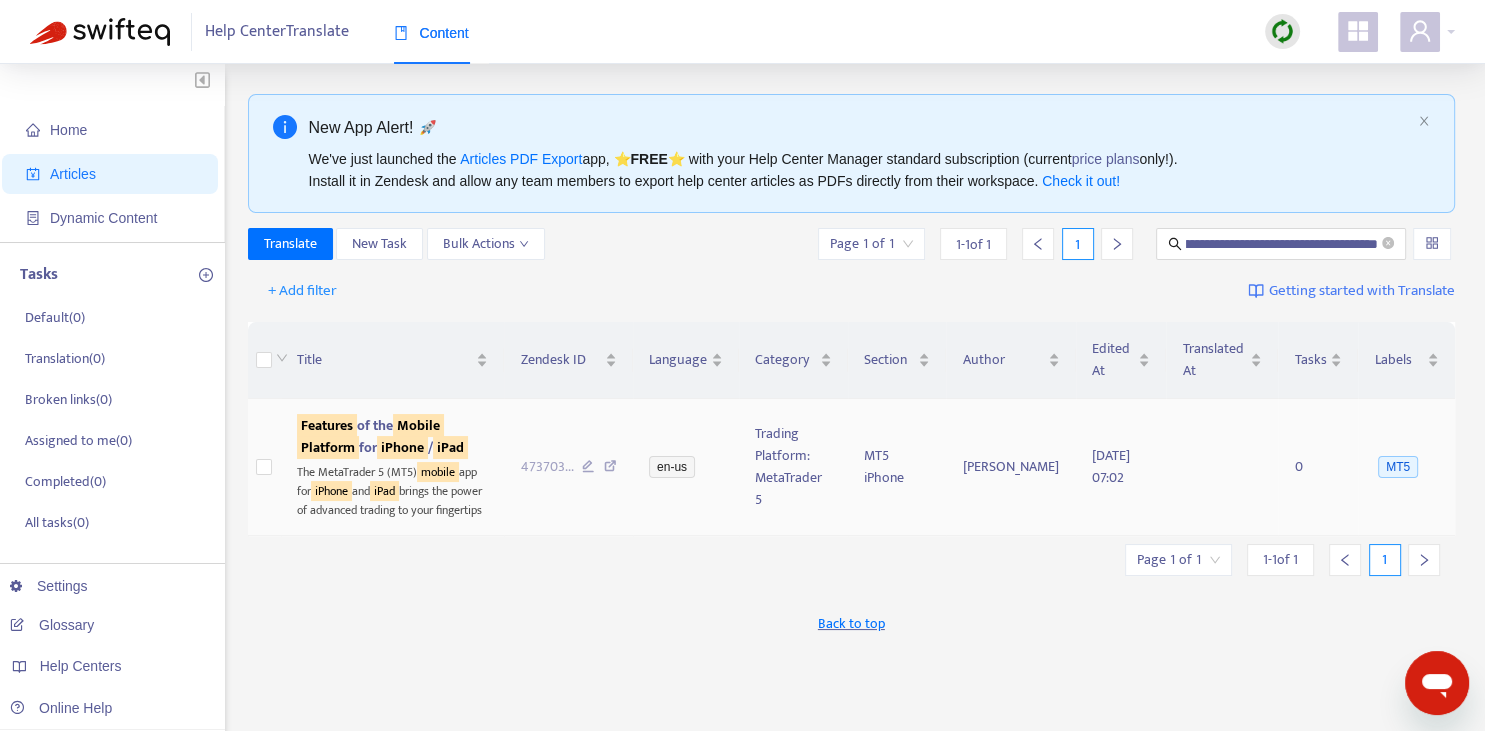 click on "Mobile" at bounding box center [418, 425] 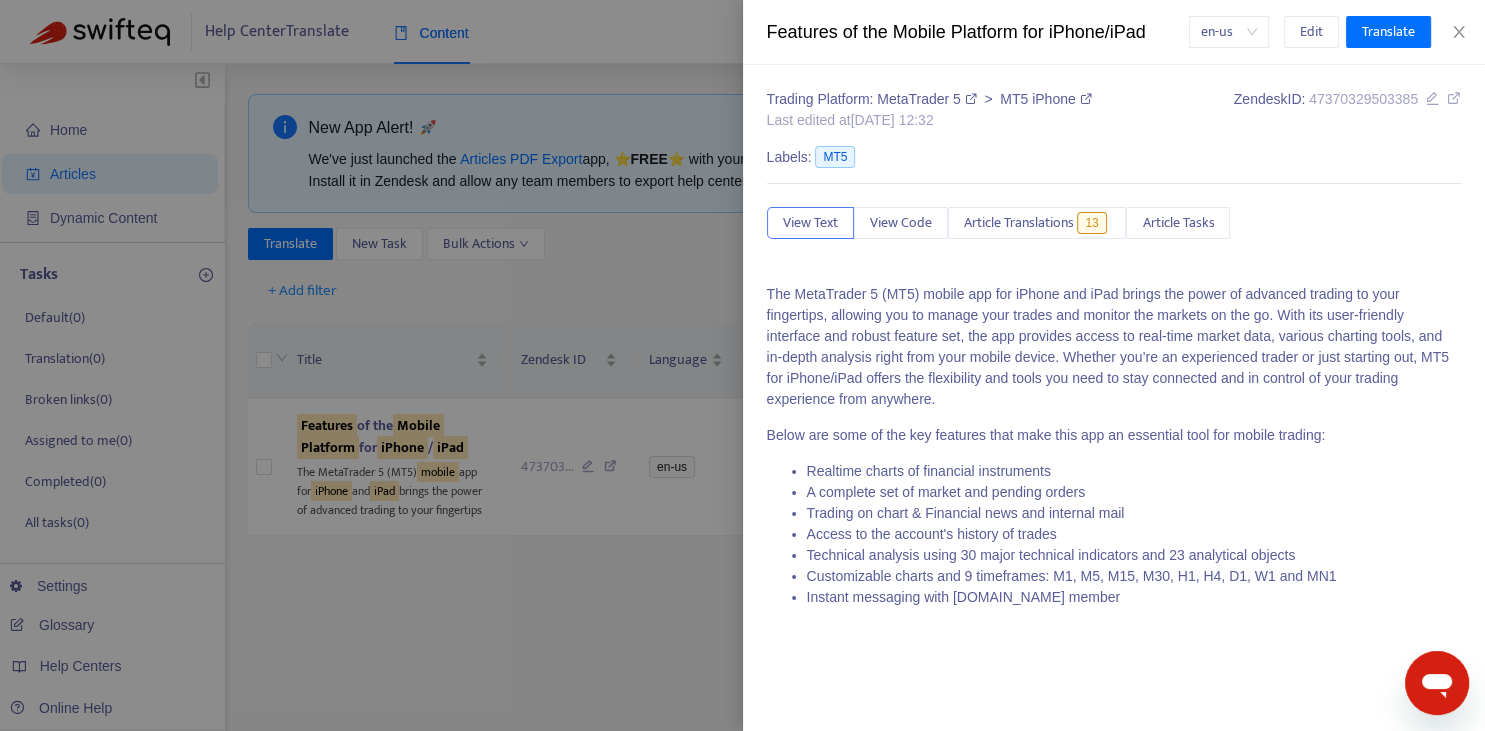 click at bounding box center (742, 365) 